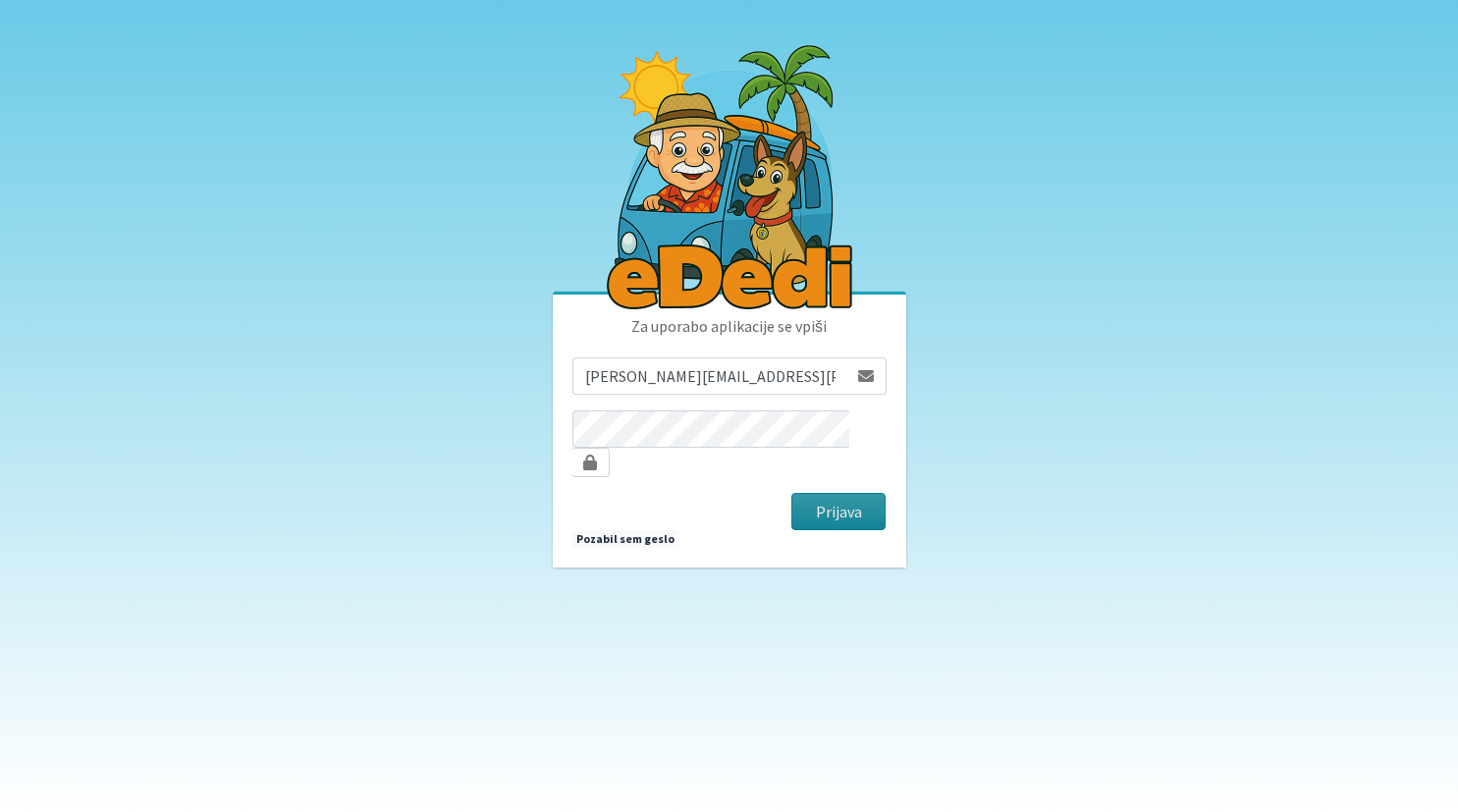 scroll, scrollTop: 0, scrollLeft: 0, axis: both 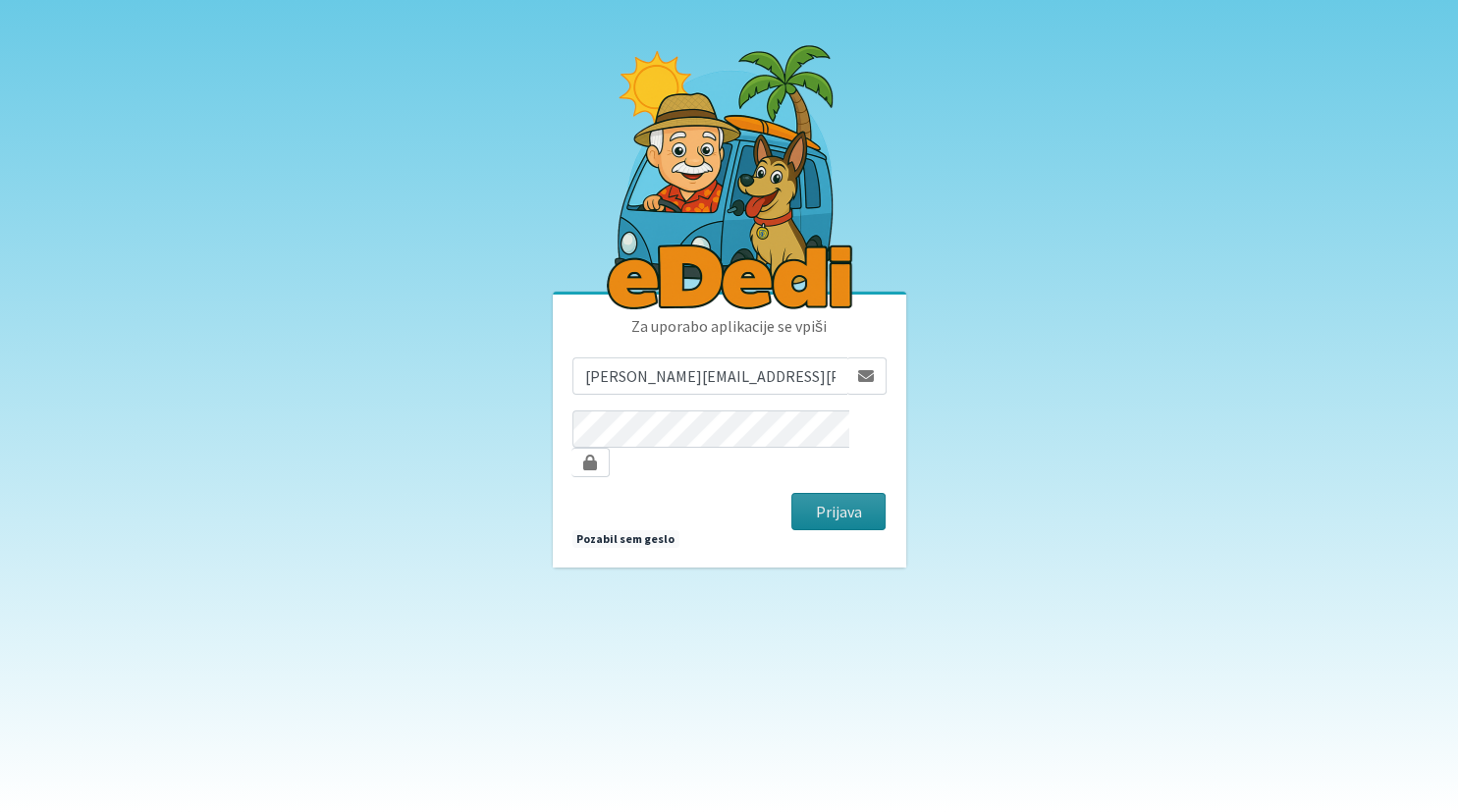 click on "Prijava" at bounding box center [838, 512] 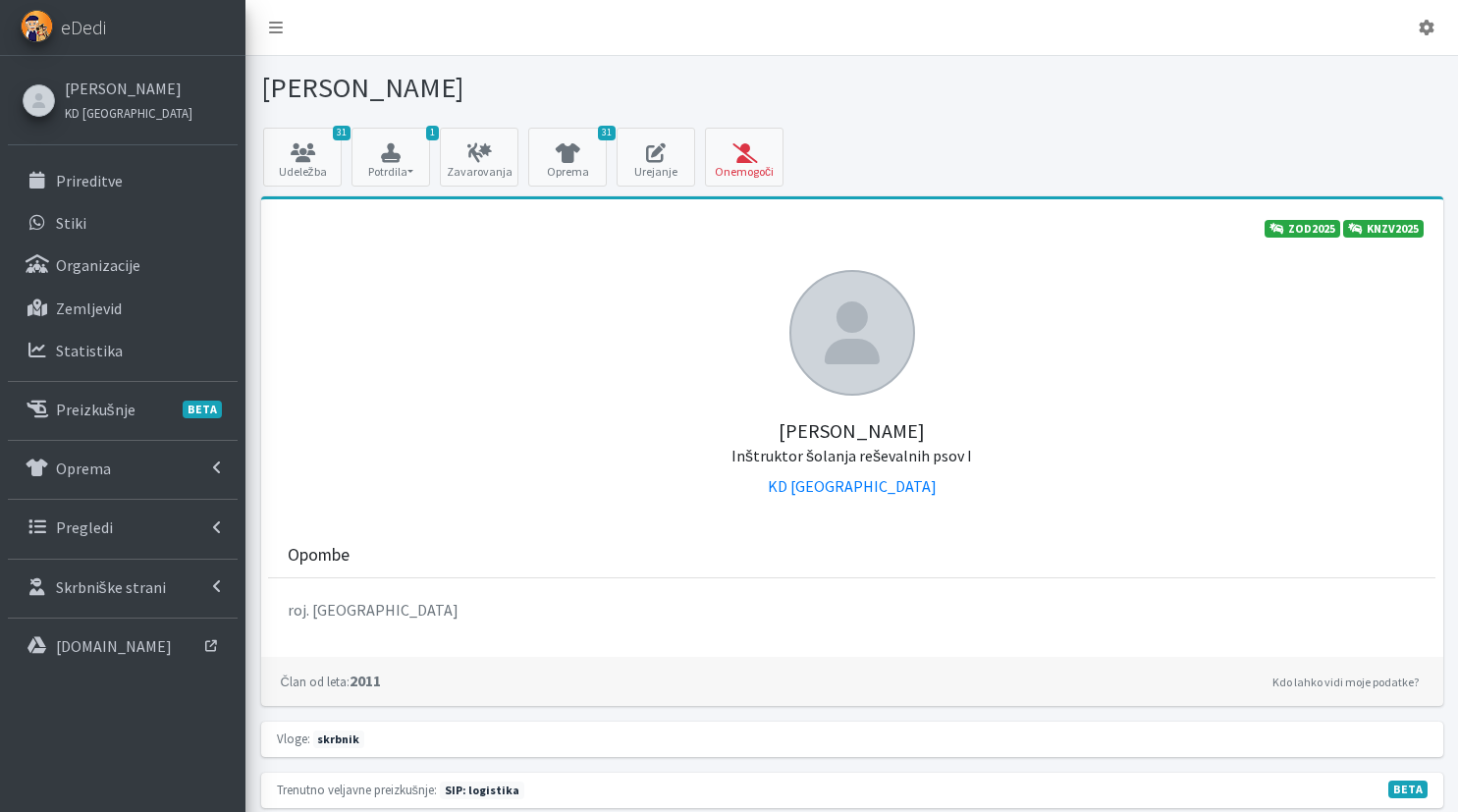 scroll, scrollTop: 0, scrollLeft: 0, axis: both 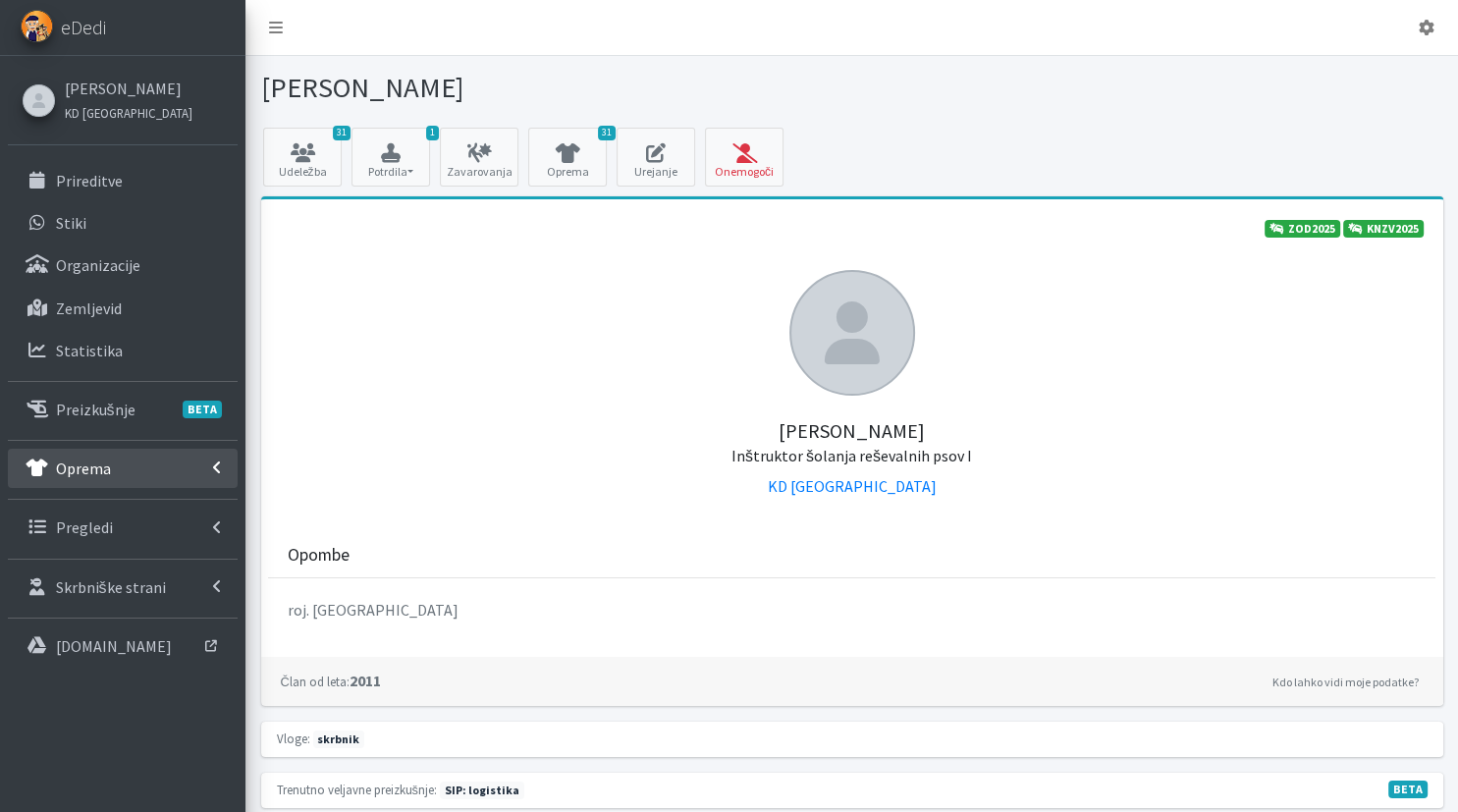 click on "Oprema" at bounding box center [83, 468] 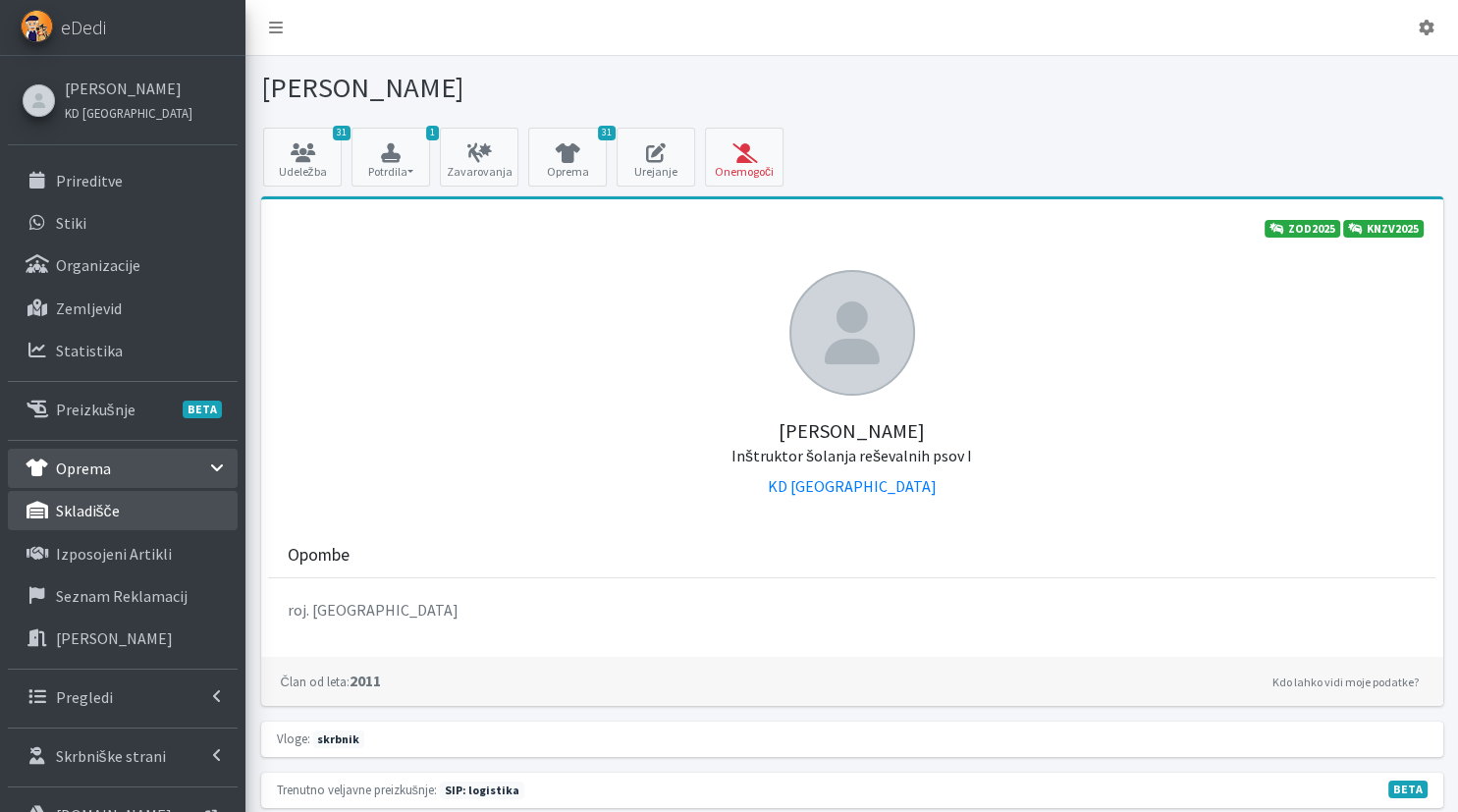 click on "skladišče" at bounding box center (123, 511) 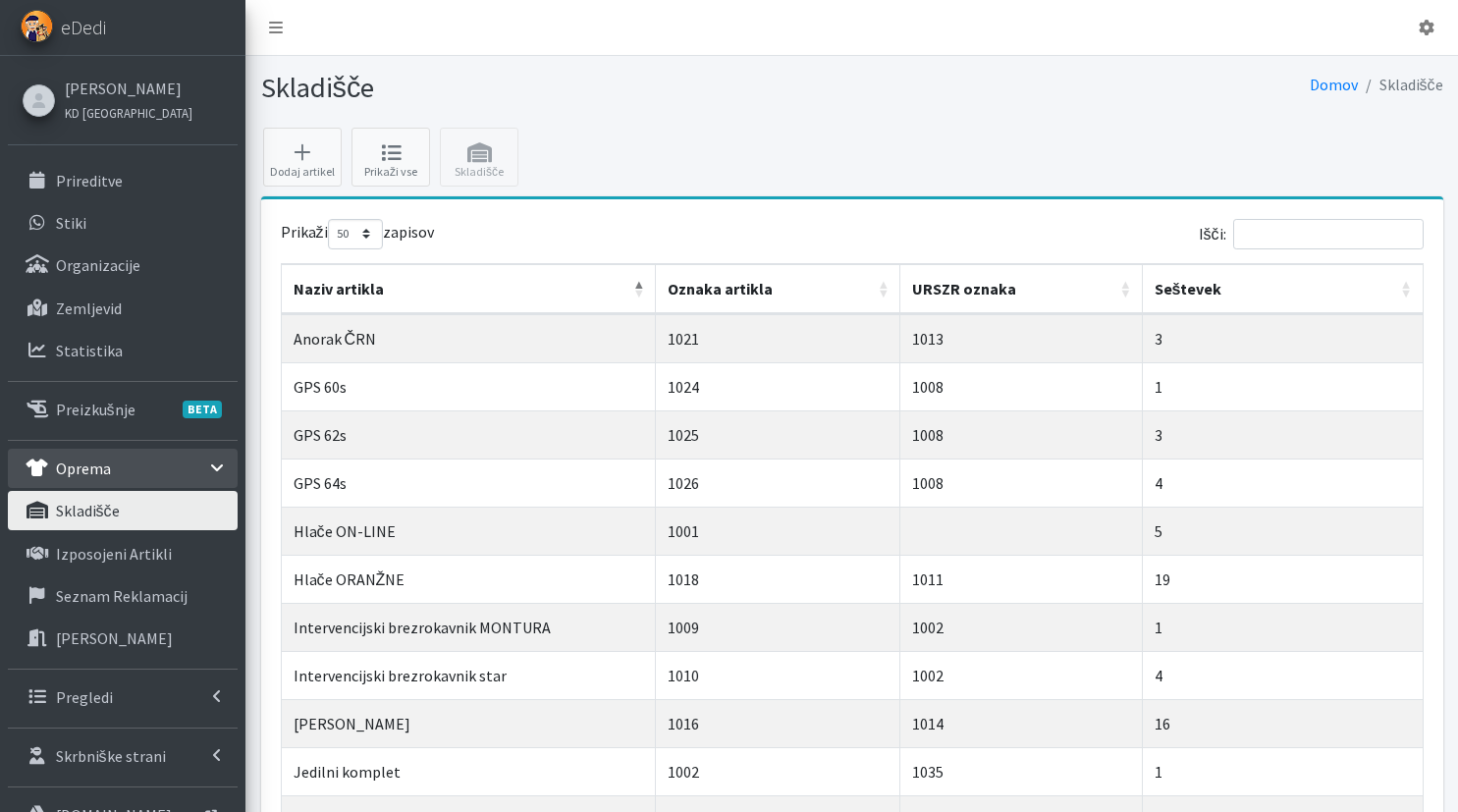 select on "50" 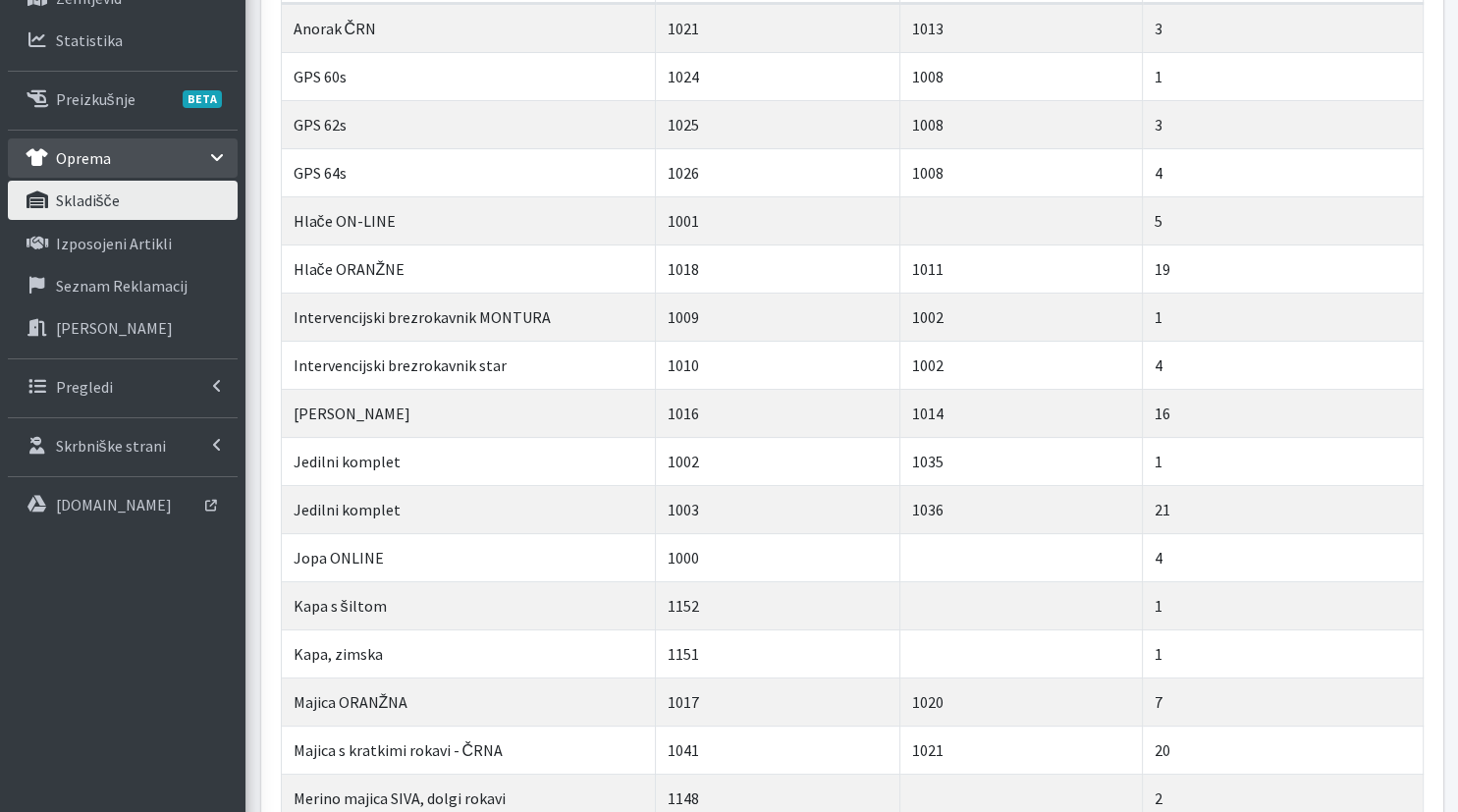 scroll, scrollTop: 0, scrollLeft: 0, axis: both 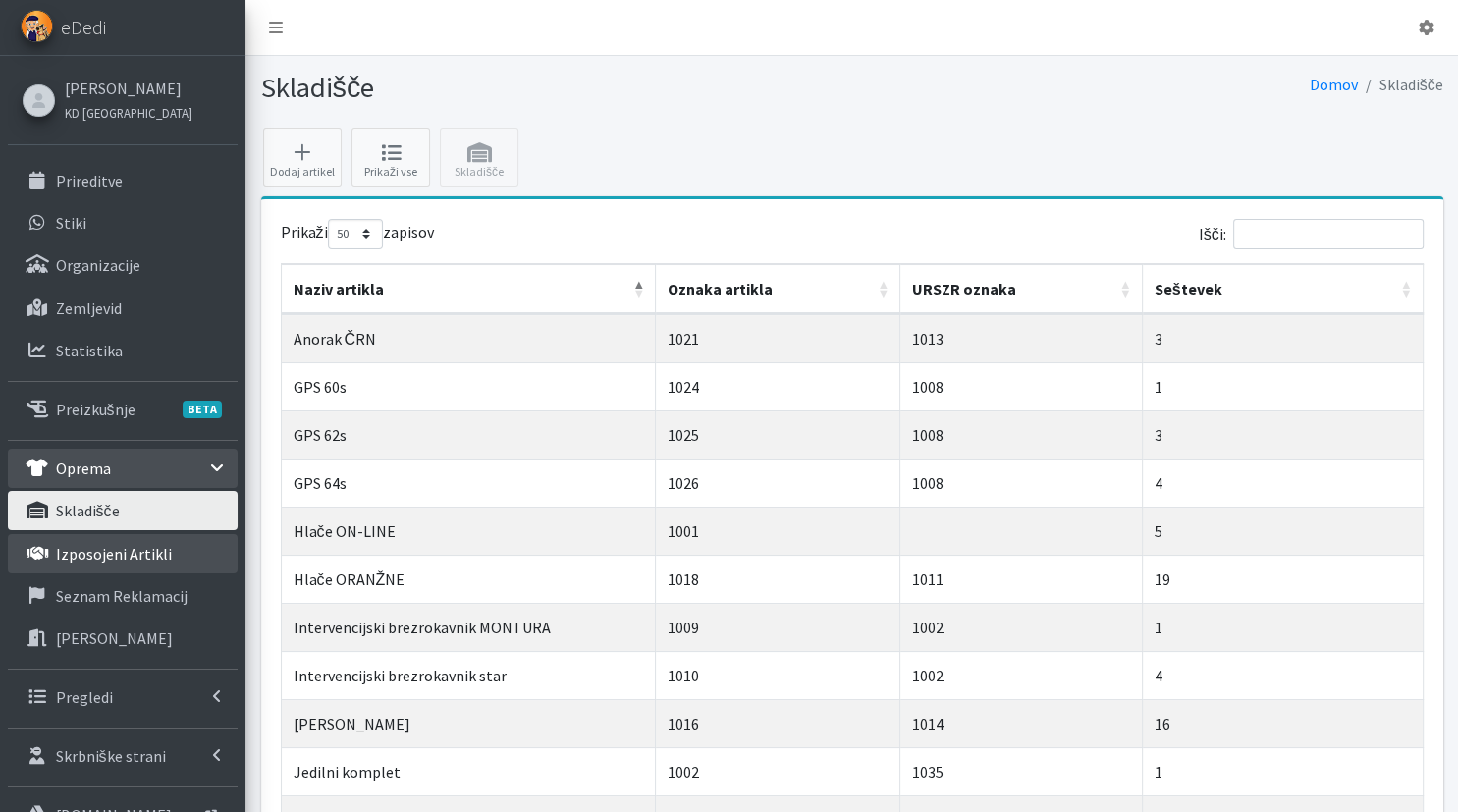 click on "Izposojeni artikli" at bounding box center (114, 554) 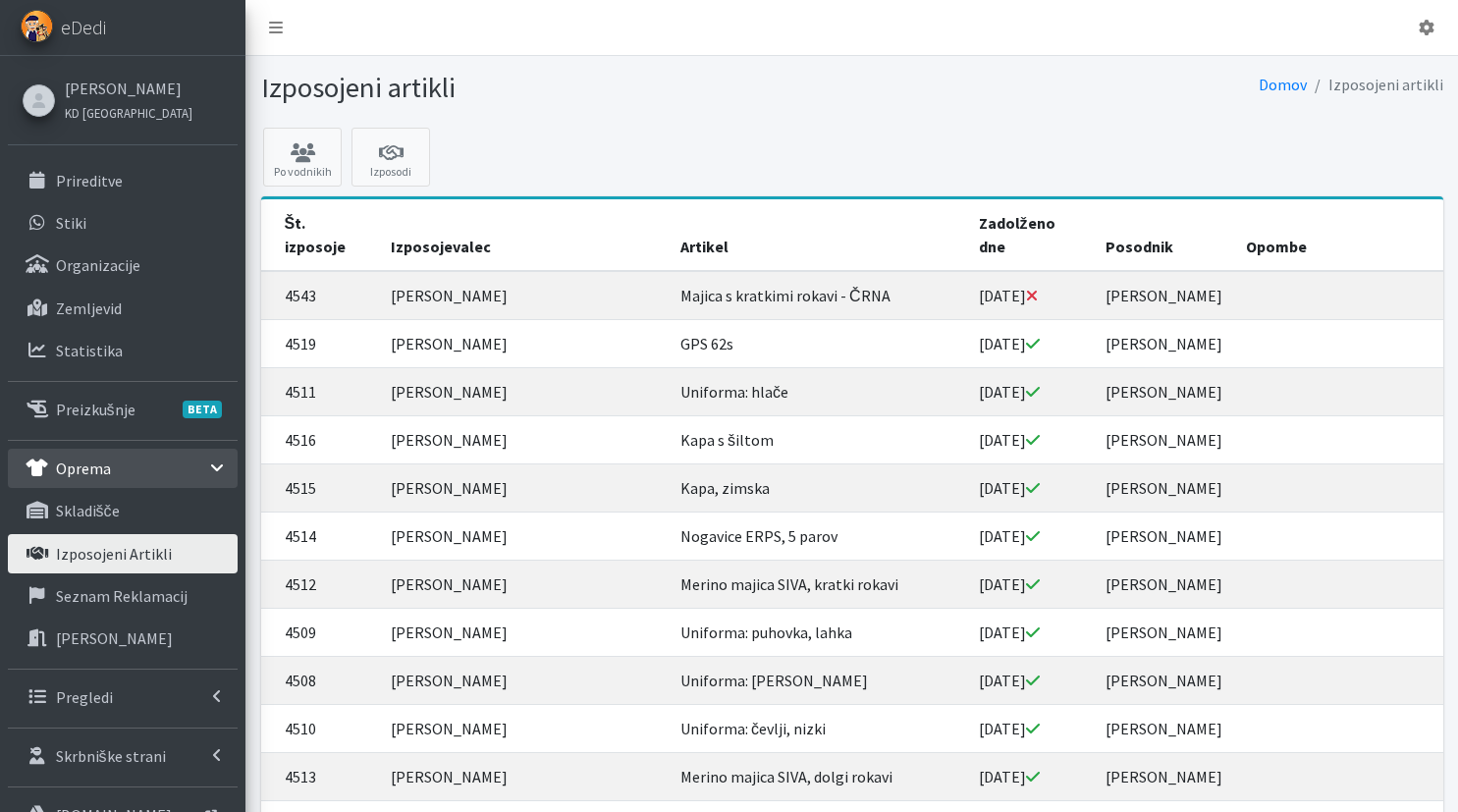 scroll, scrollTop: 0, scrollLeft: 0, axis: both 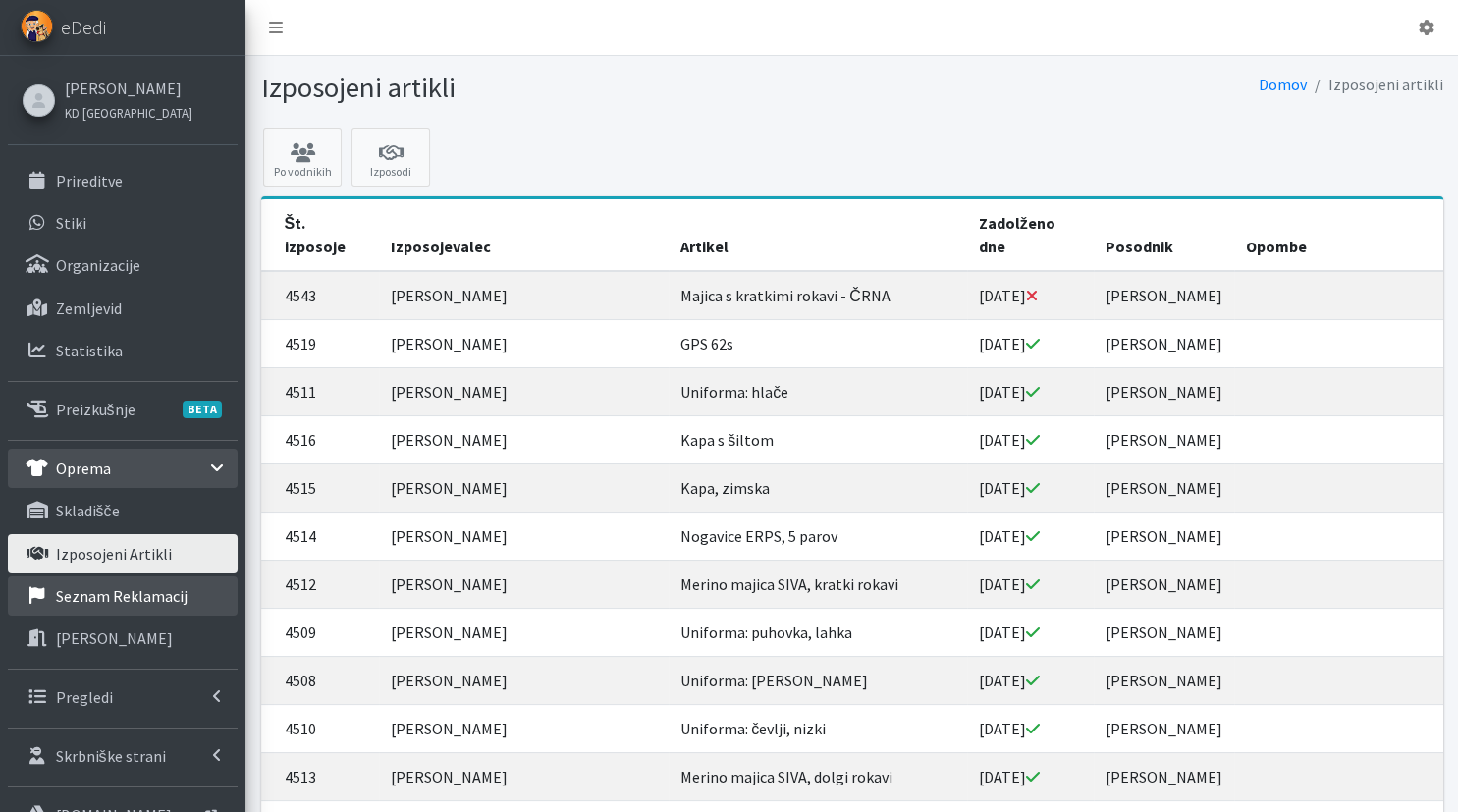 click on "Seznam reklamacij" at bounding box center (122, 596) 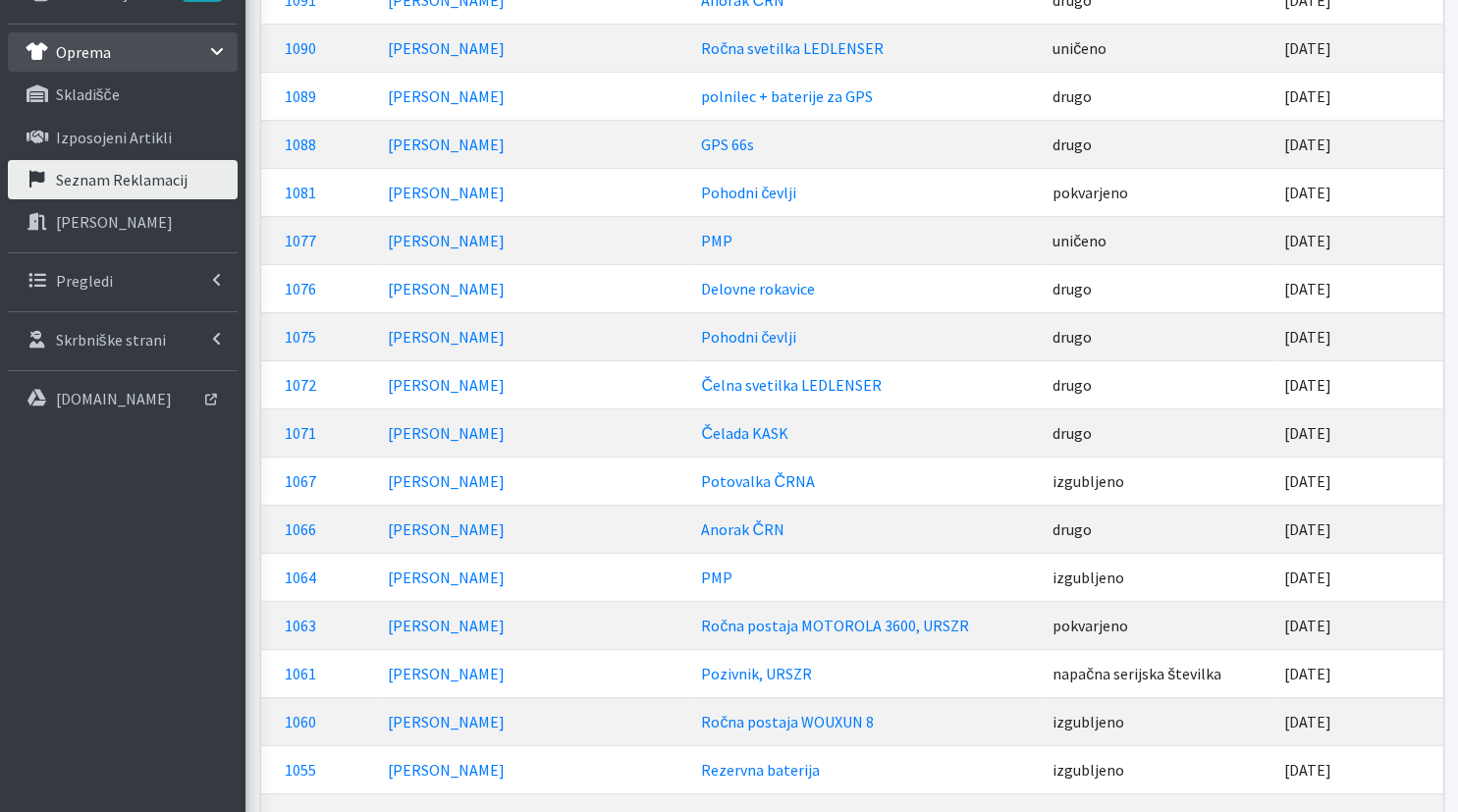 scroll, scrollTop: 0, scrollLeft: 0, axis: both 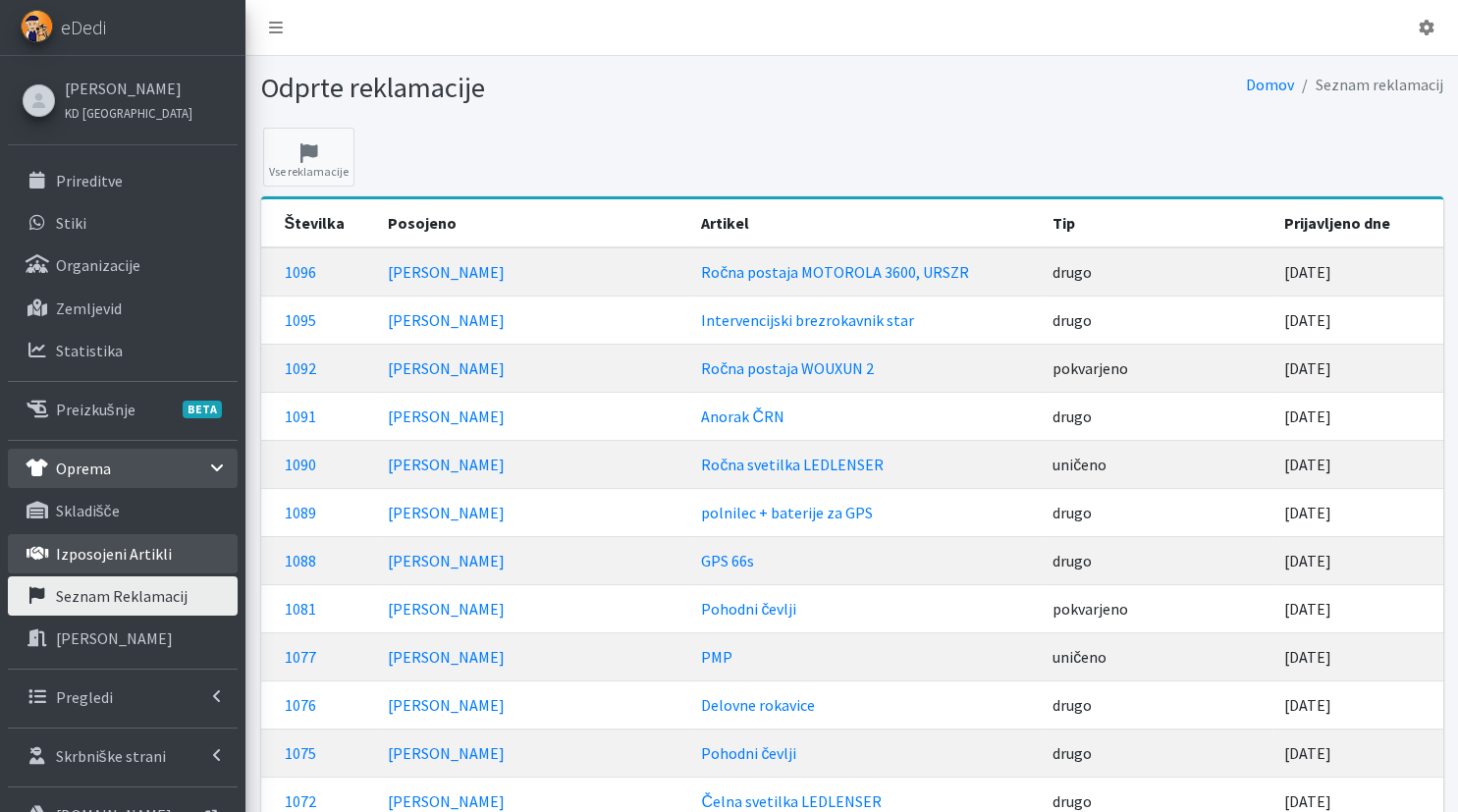 click on "Izposojeni artikli" at bounding box center [123, 554] 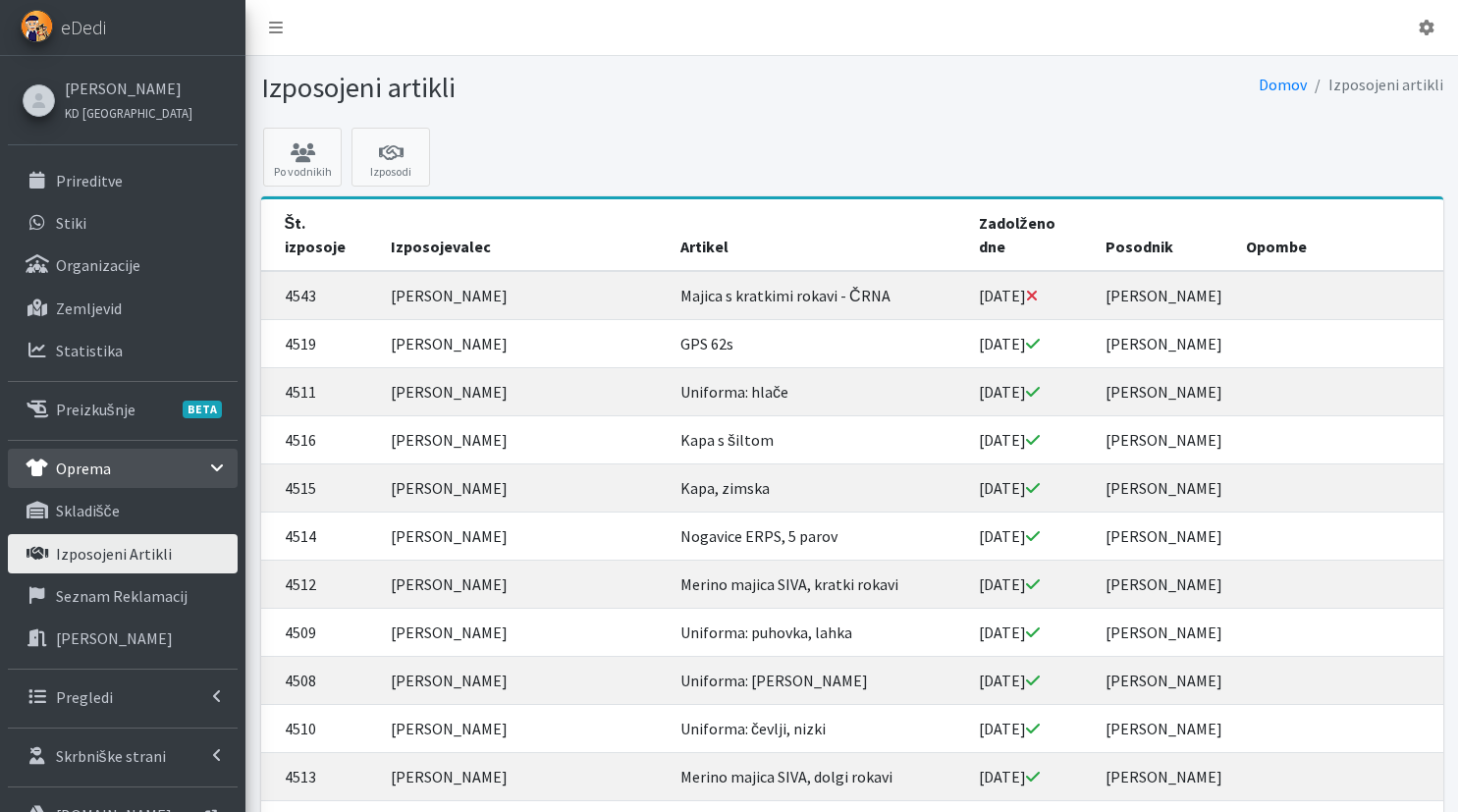 scroll, scrollTop: 0, scrollLeft: 0, axis: both 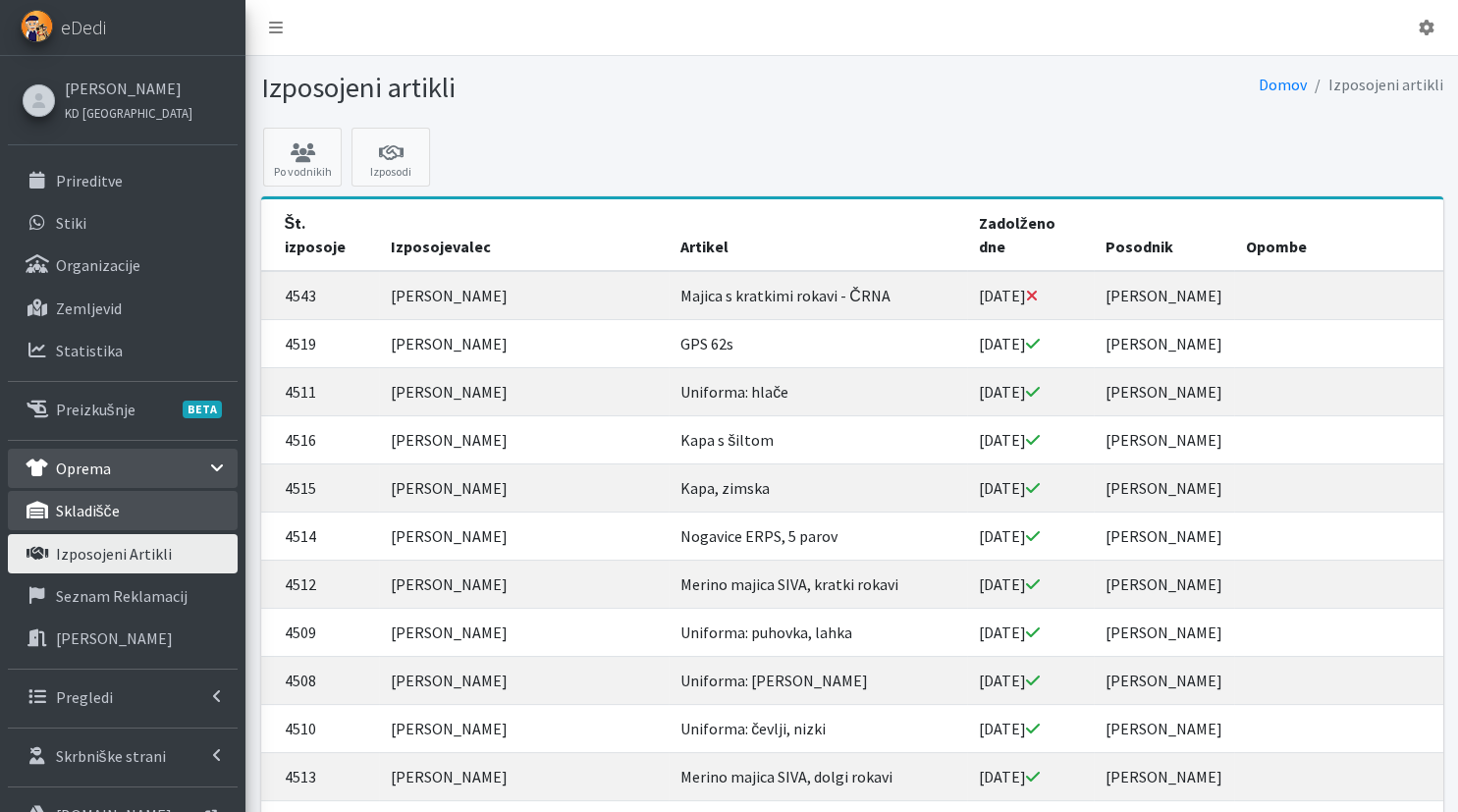 click on "skladišče" at bounding box center (123, 511) 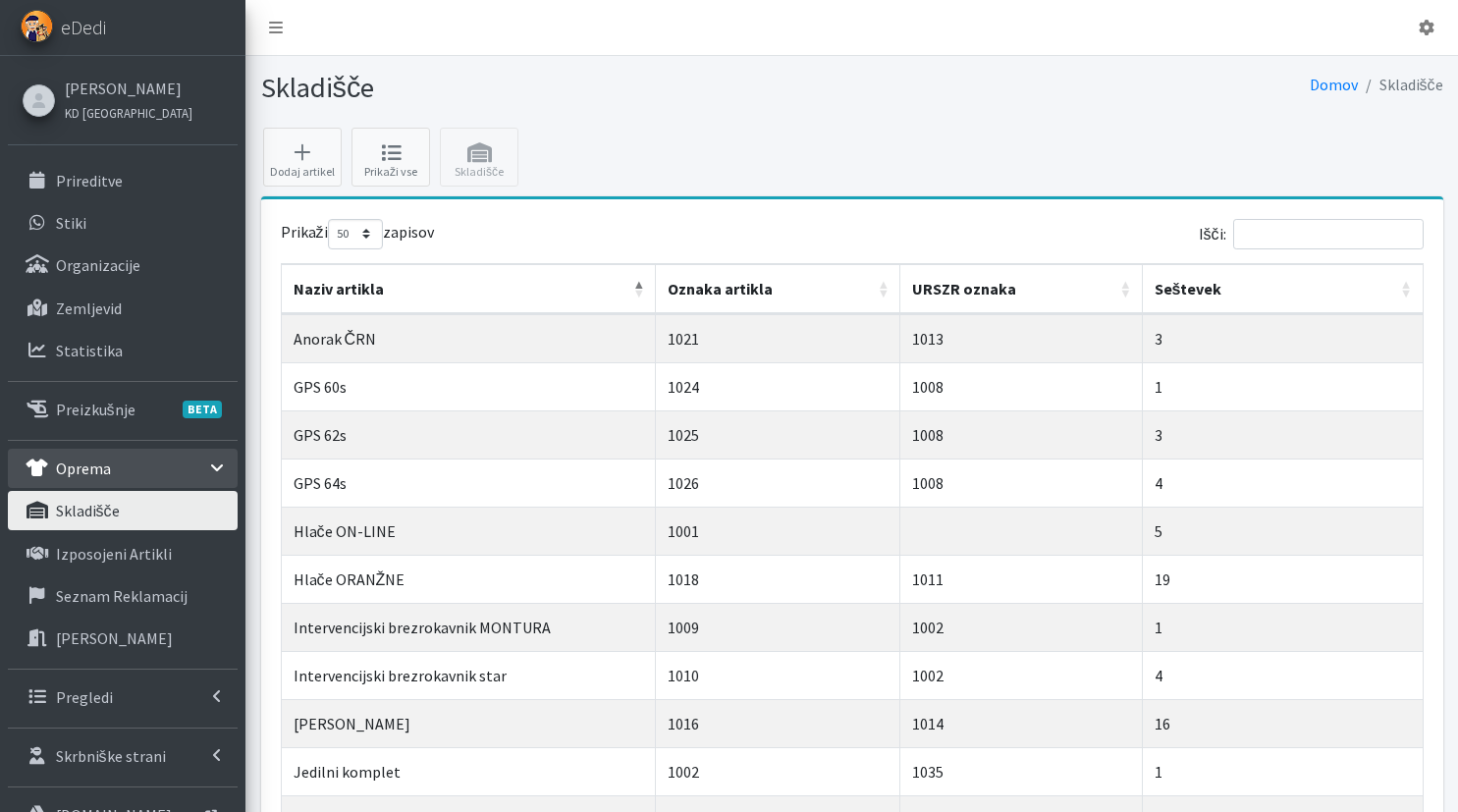 select on "50" 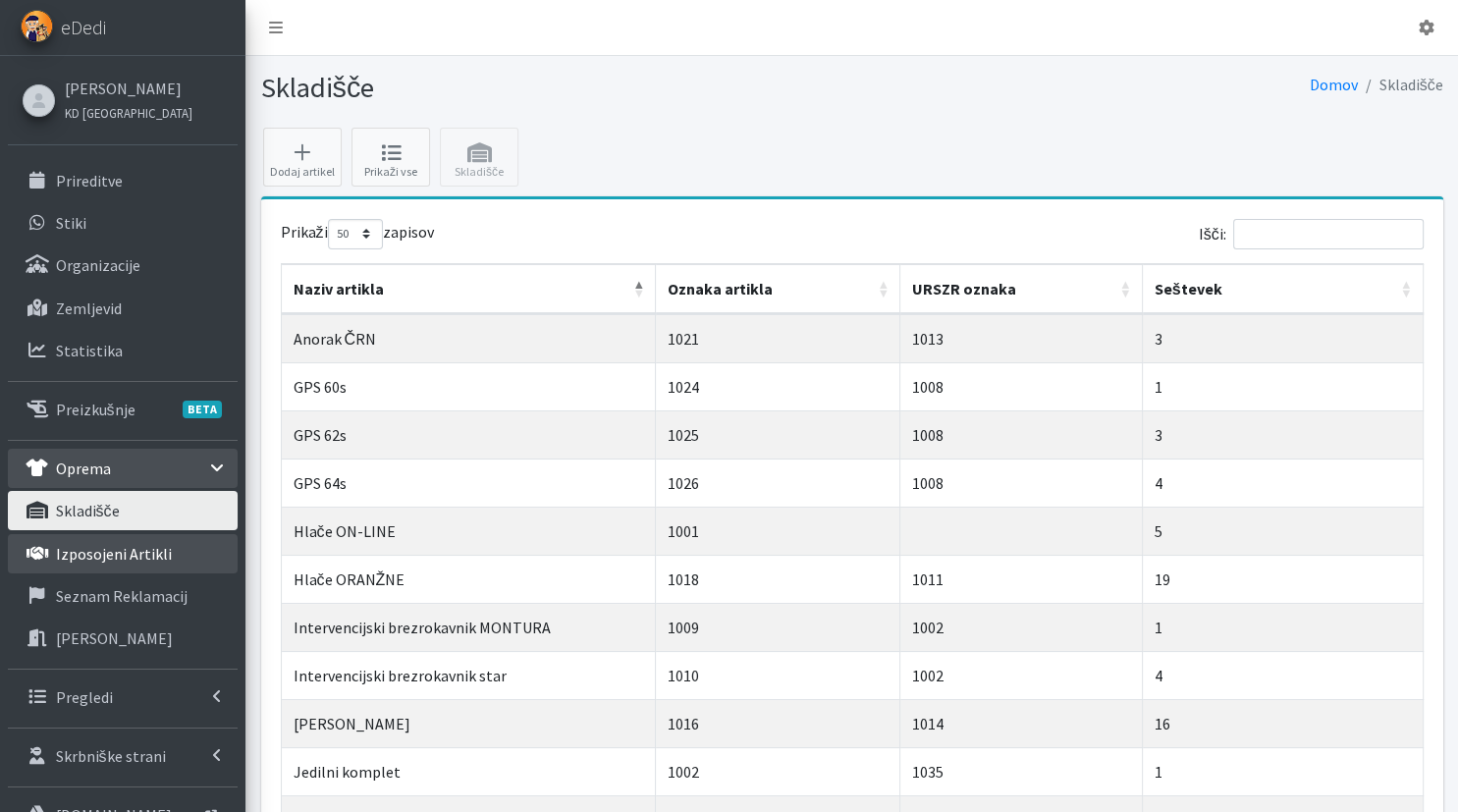 click on "Izposojeni artikli" at bounding box center (114, 554) 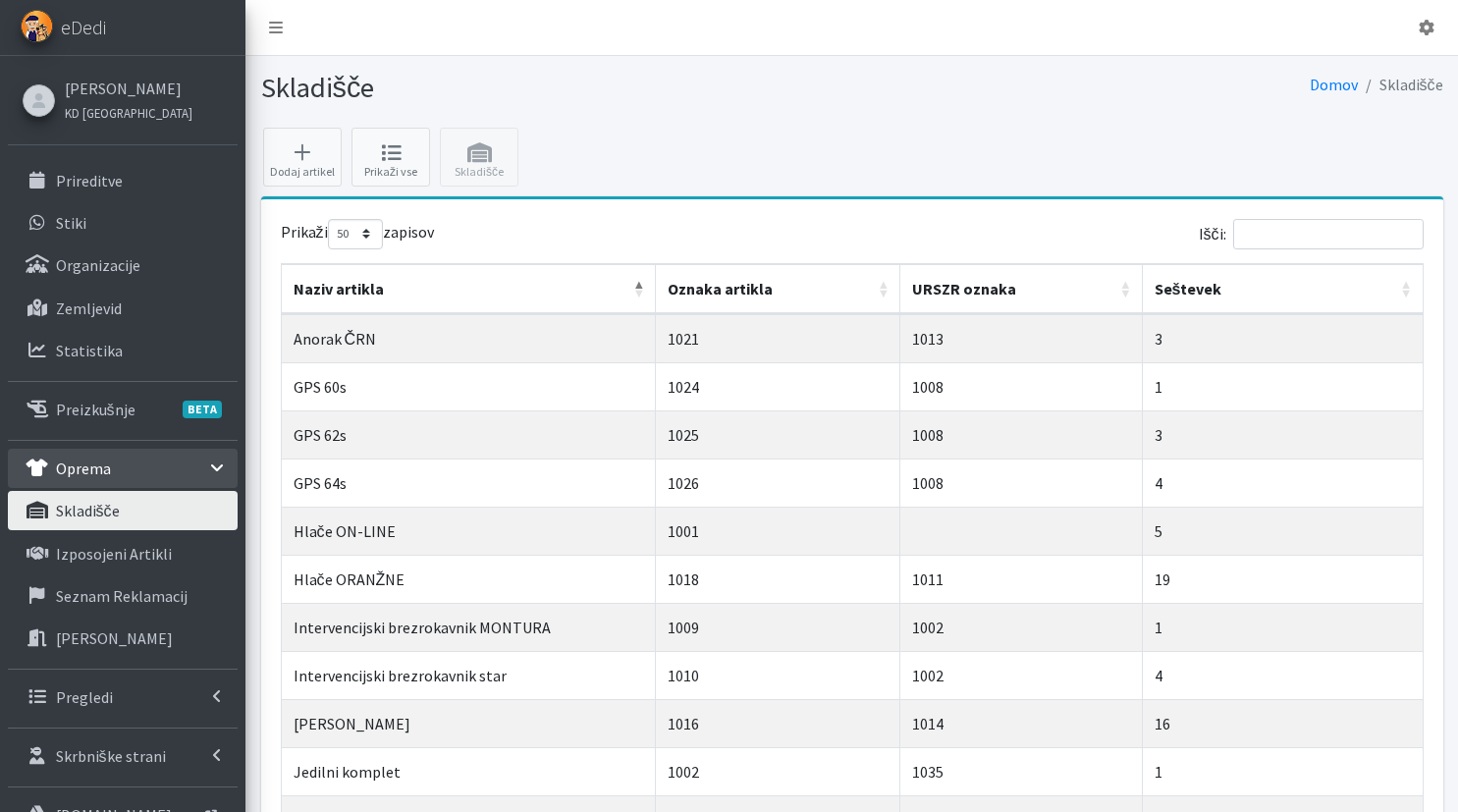 select on "50" 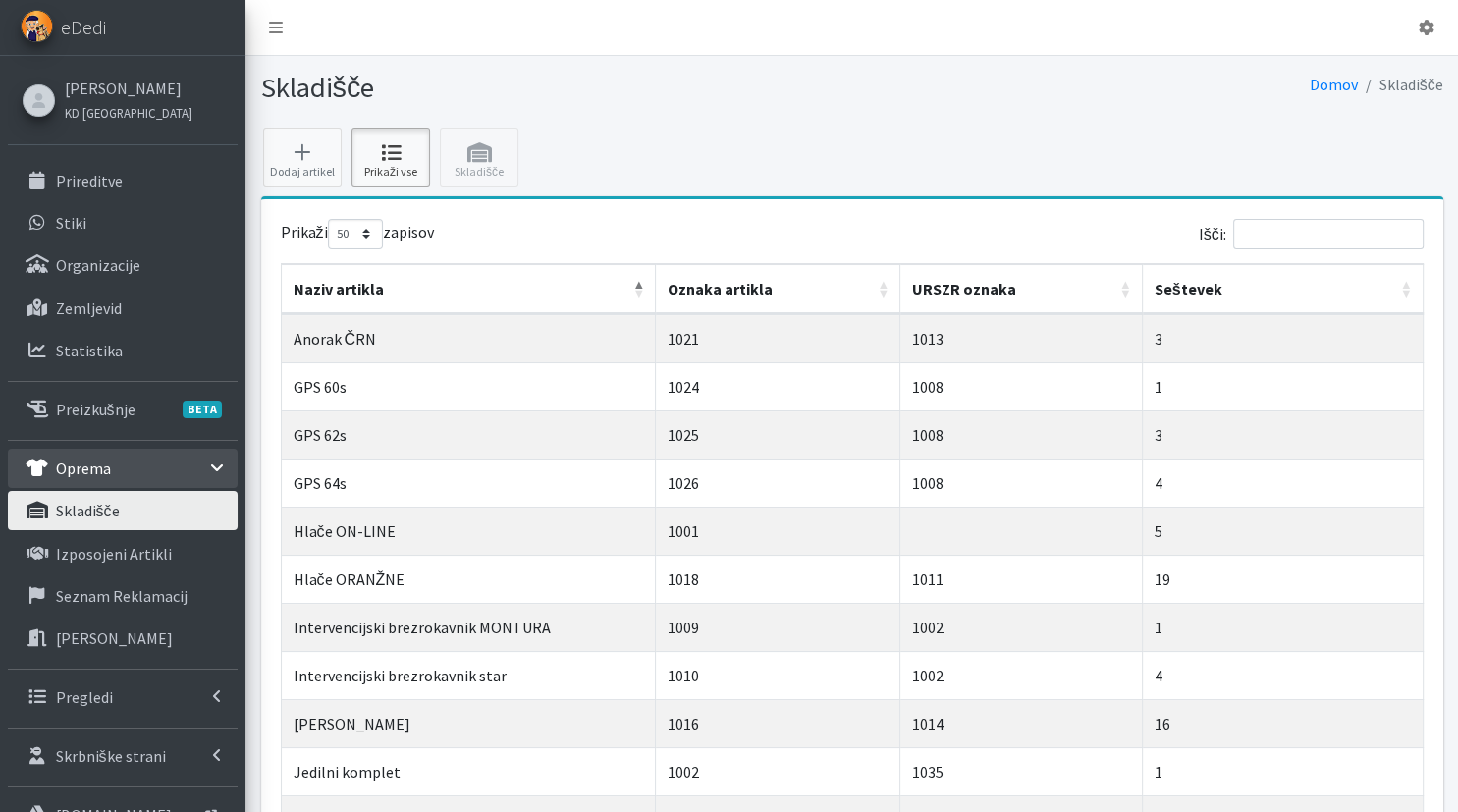 click on "Prikaži vse" at bounding box center [391, 157] 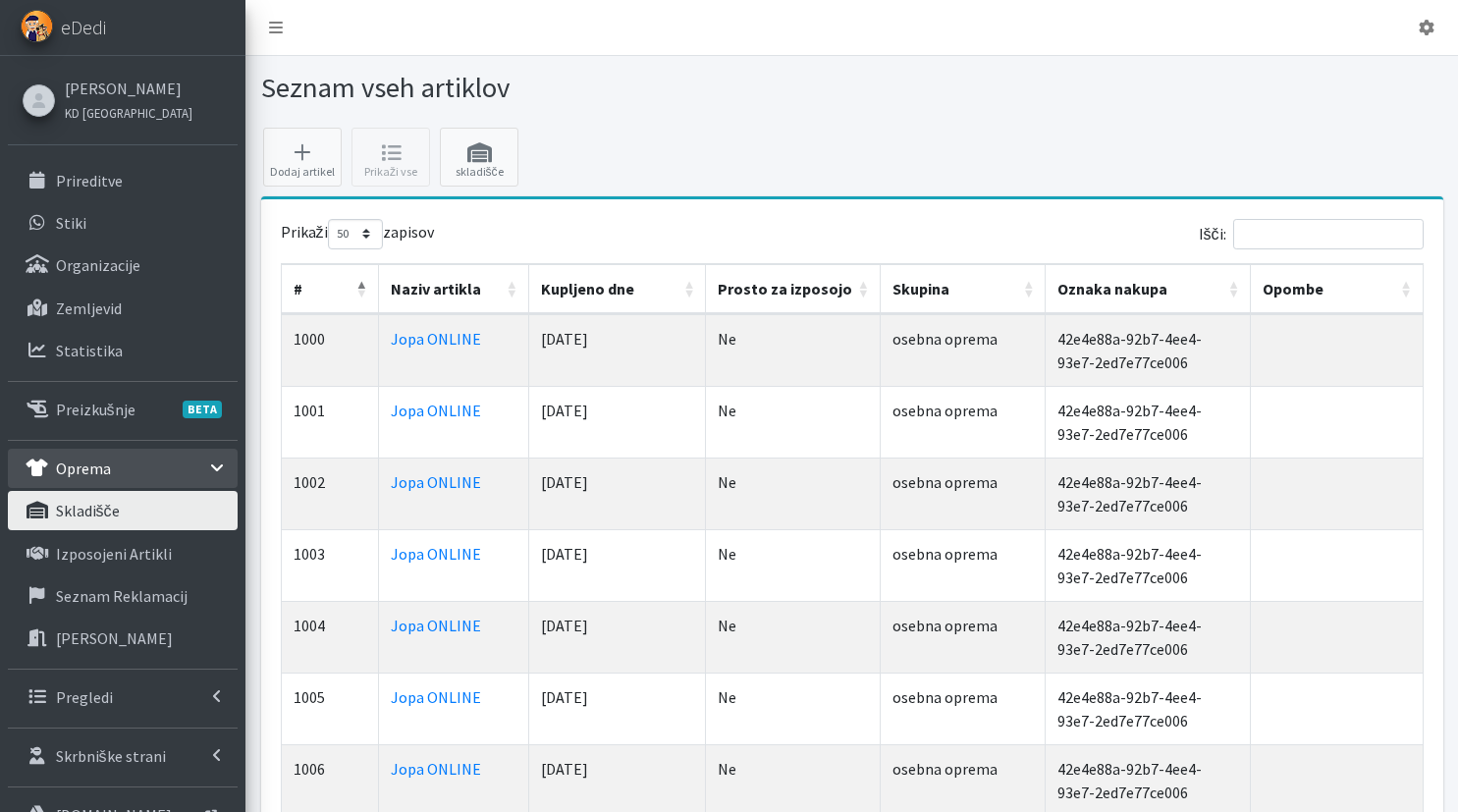 select on "50" 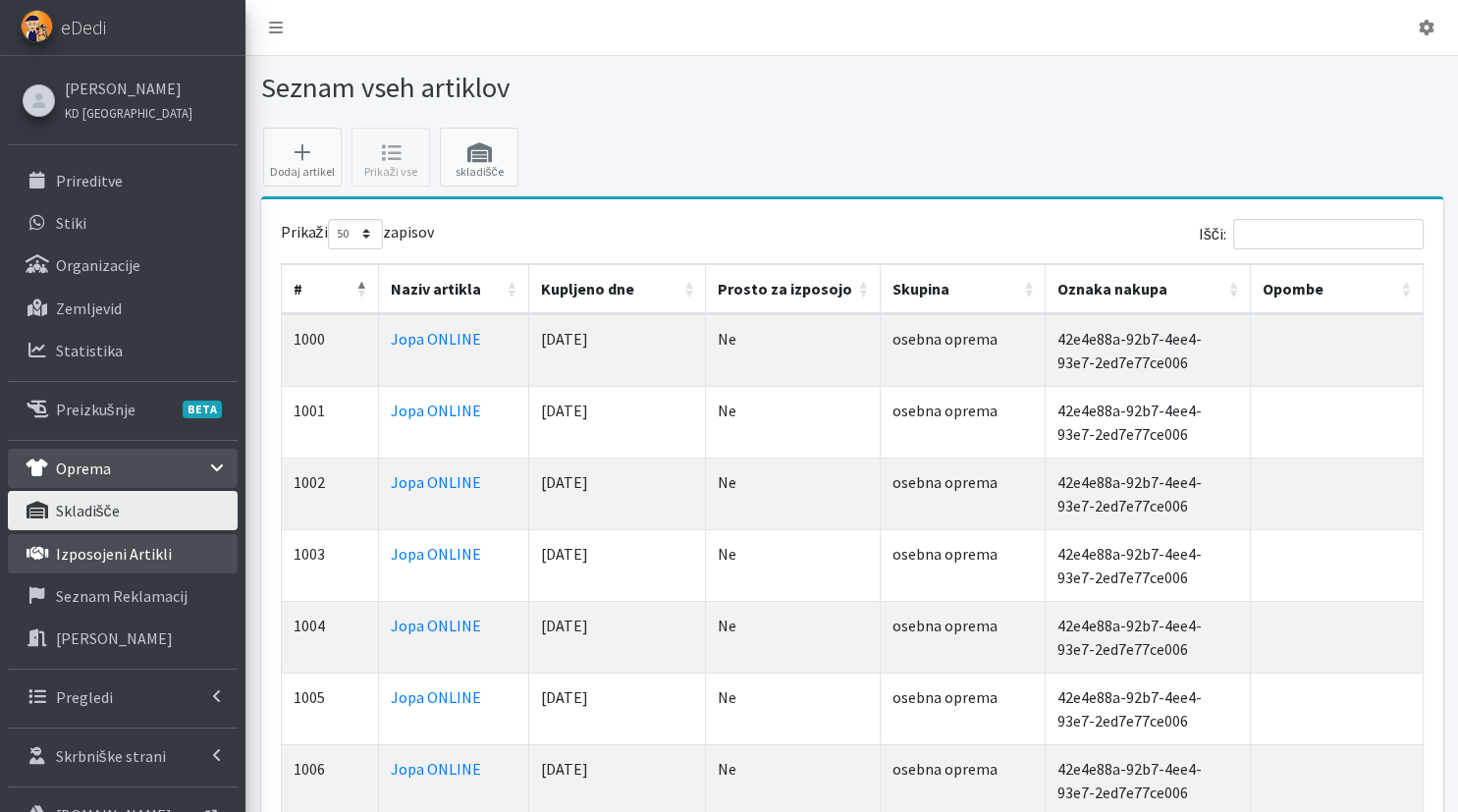 click on "Izposojeni artikli" at bounding box center [123, 554] 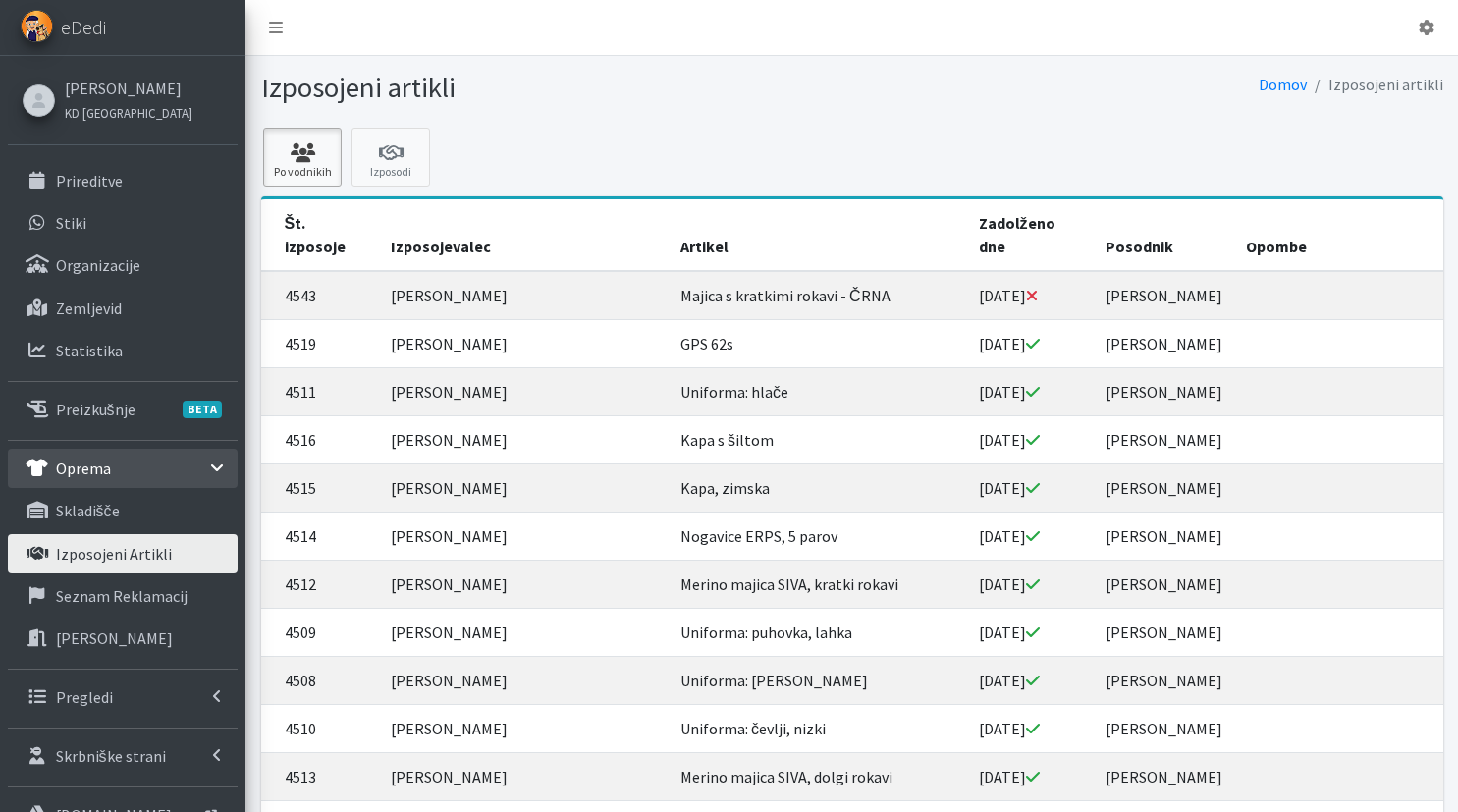 scroll, scrollTop: 0, scrollLeft: 0, axis: both 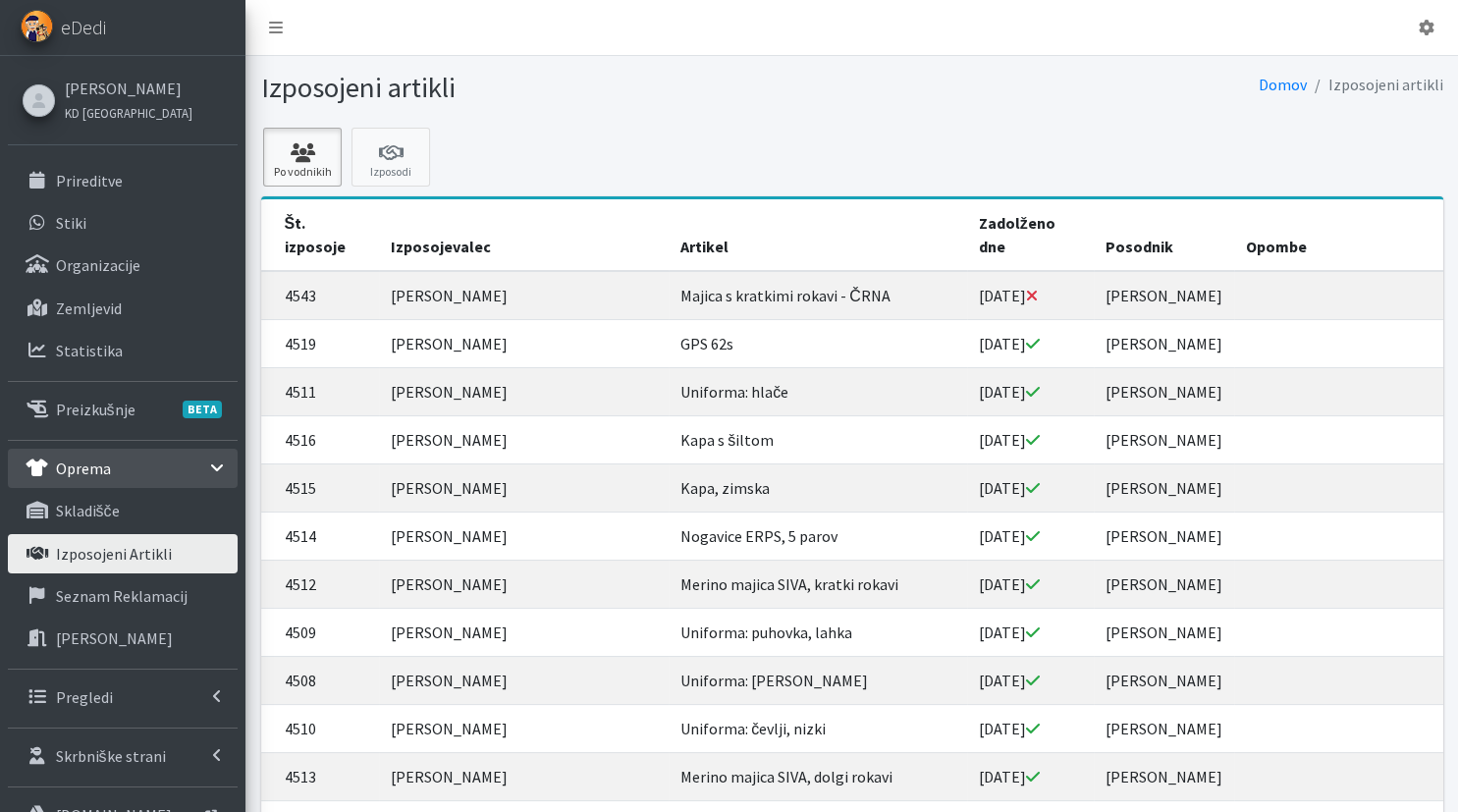 click on "Po vodnikih" at bounding box center [302, 157] 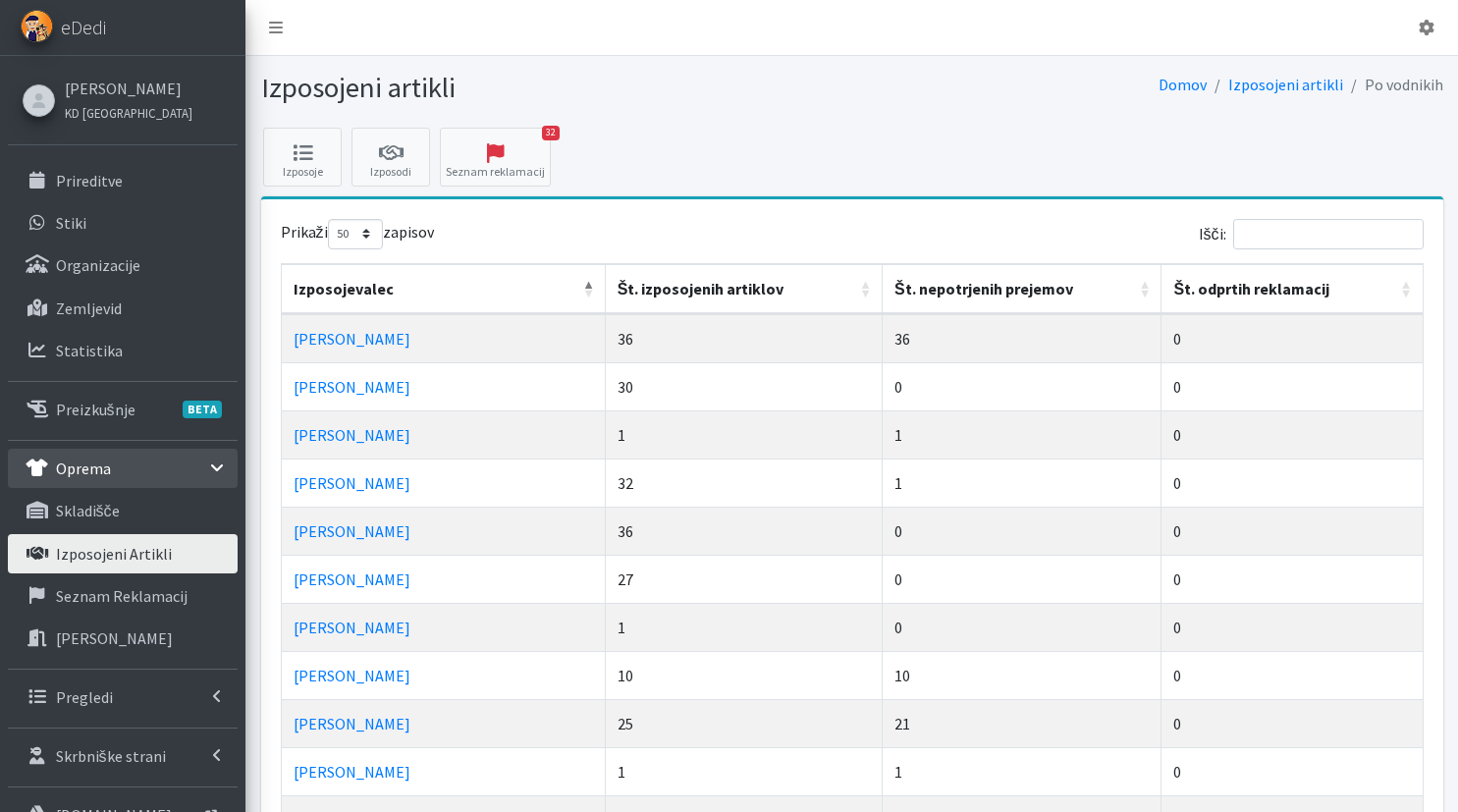 select on "50" 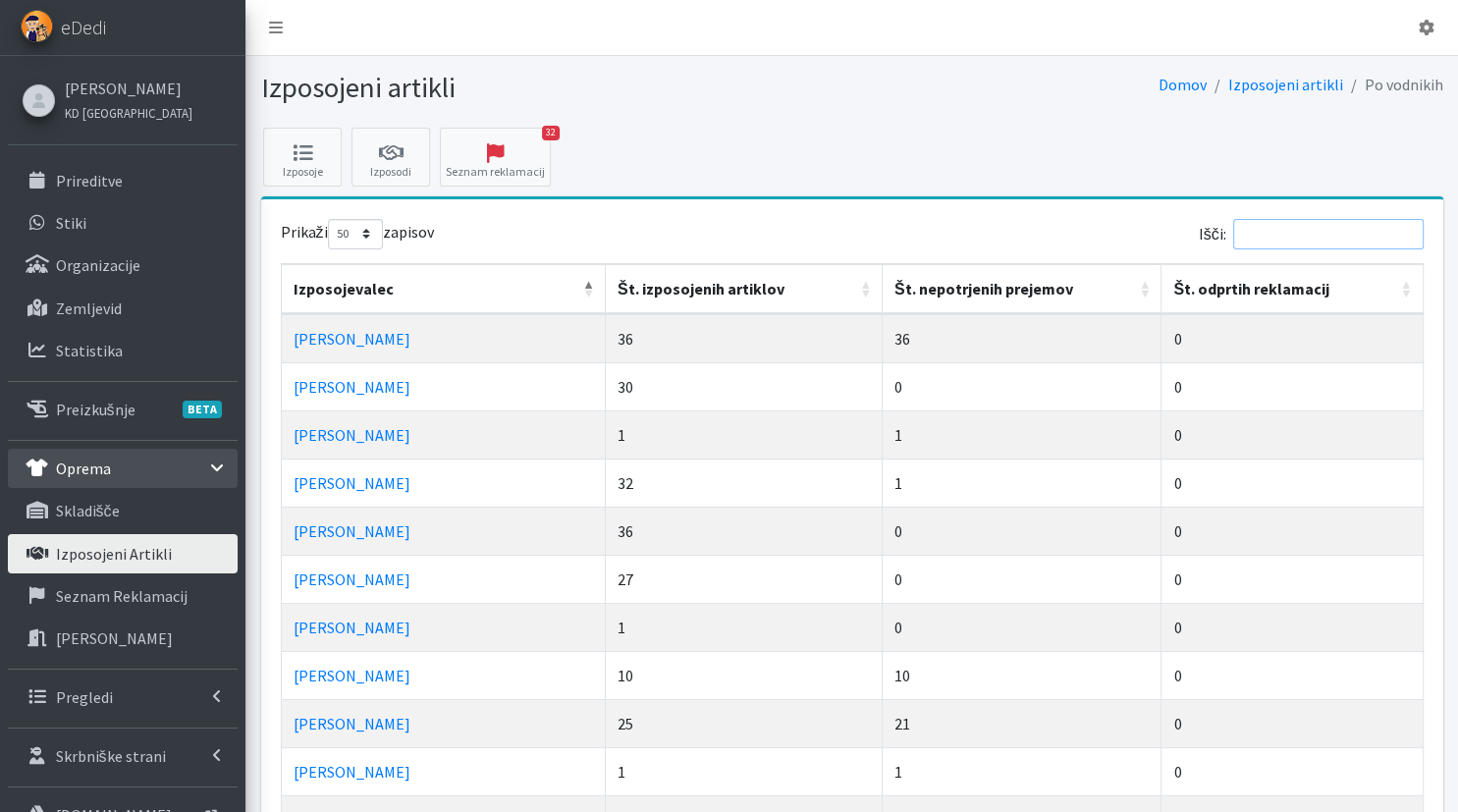 click on "Išči:" at bounding box center [1328, 234] 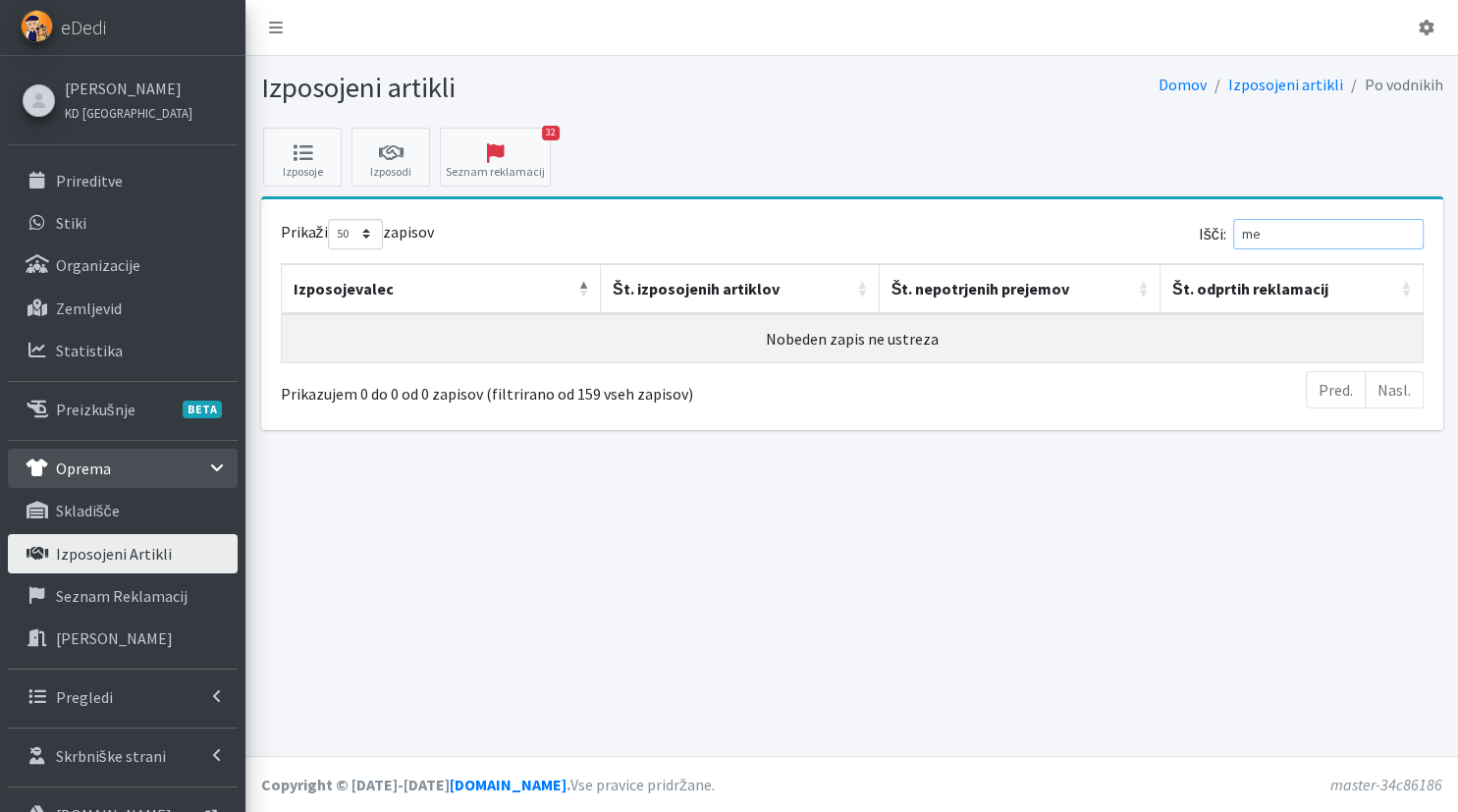 type on "m" 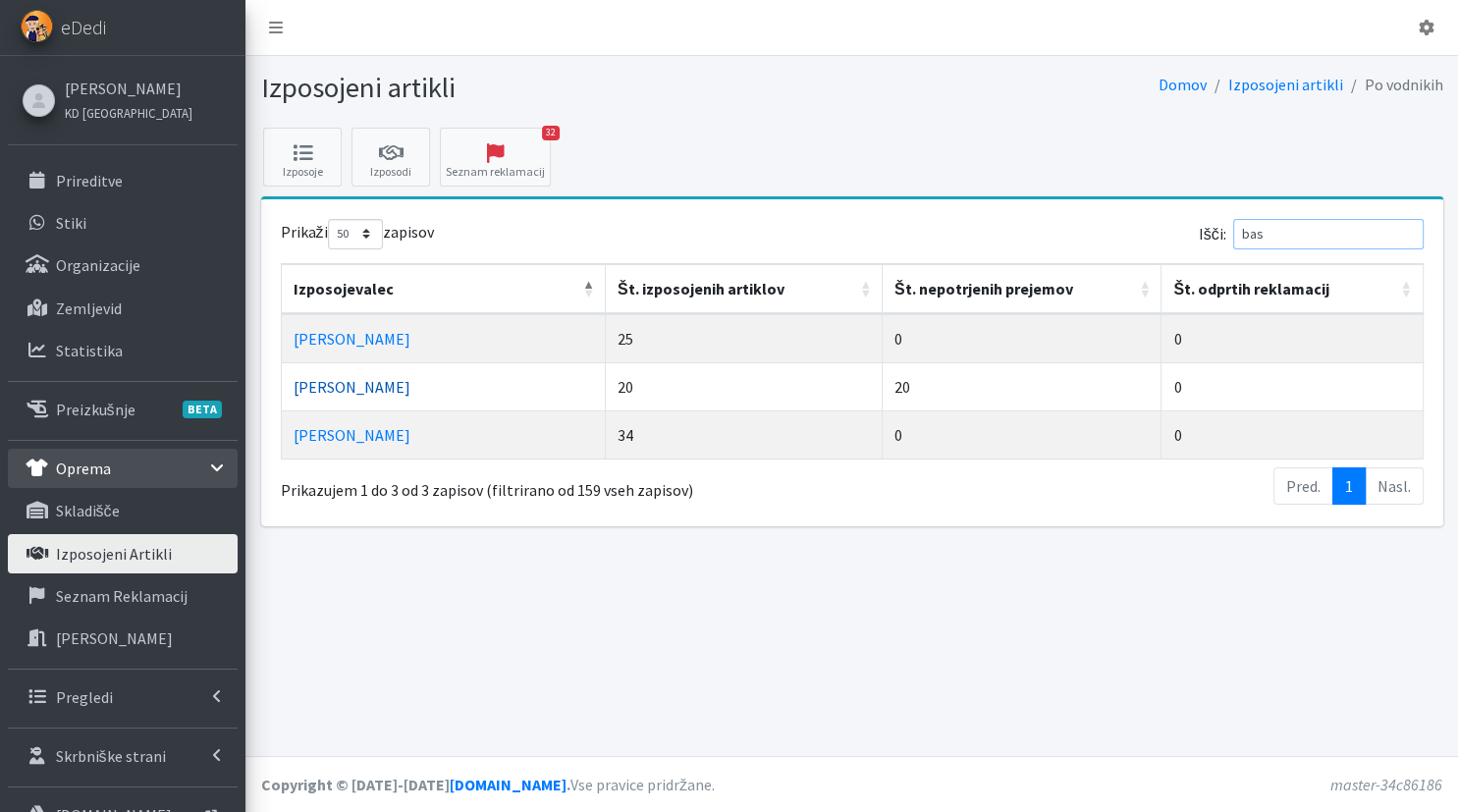 type on "bas" 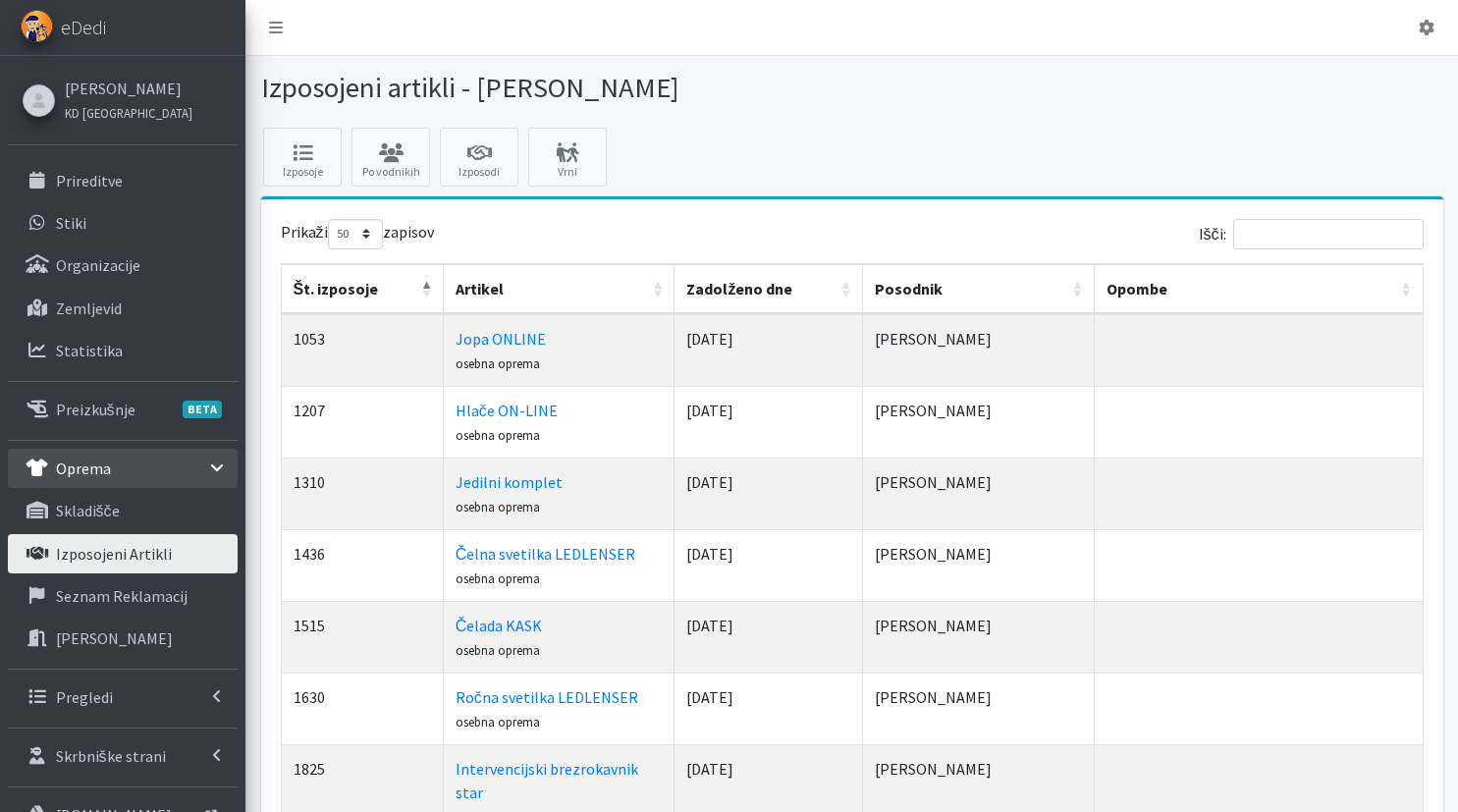 select on "50" 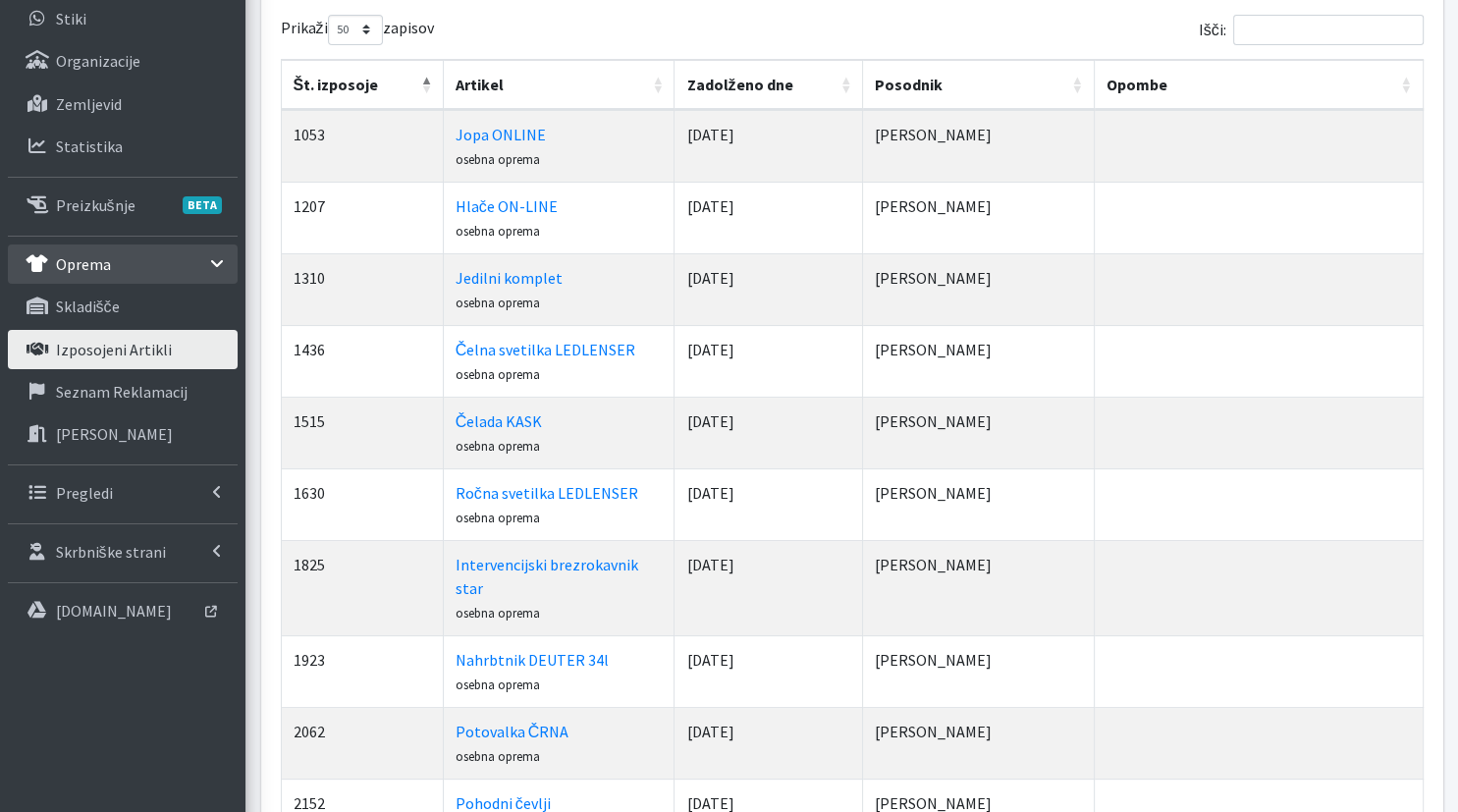 scroll, scrollTop: 207, scrollLeft: 0, axis: vertical 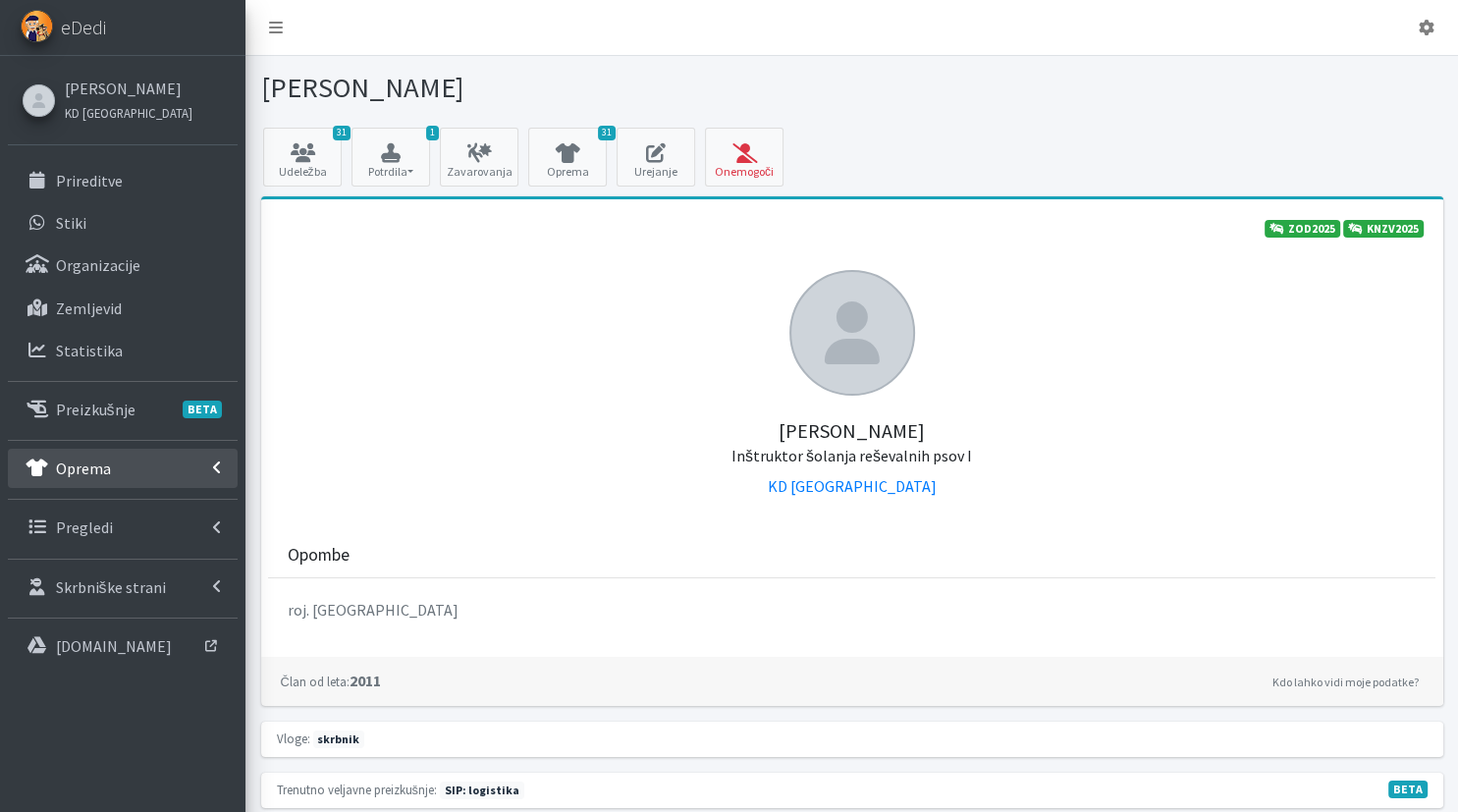 click on "Oprema" at bounding box center [123, 468] 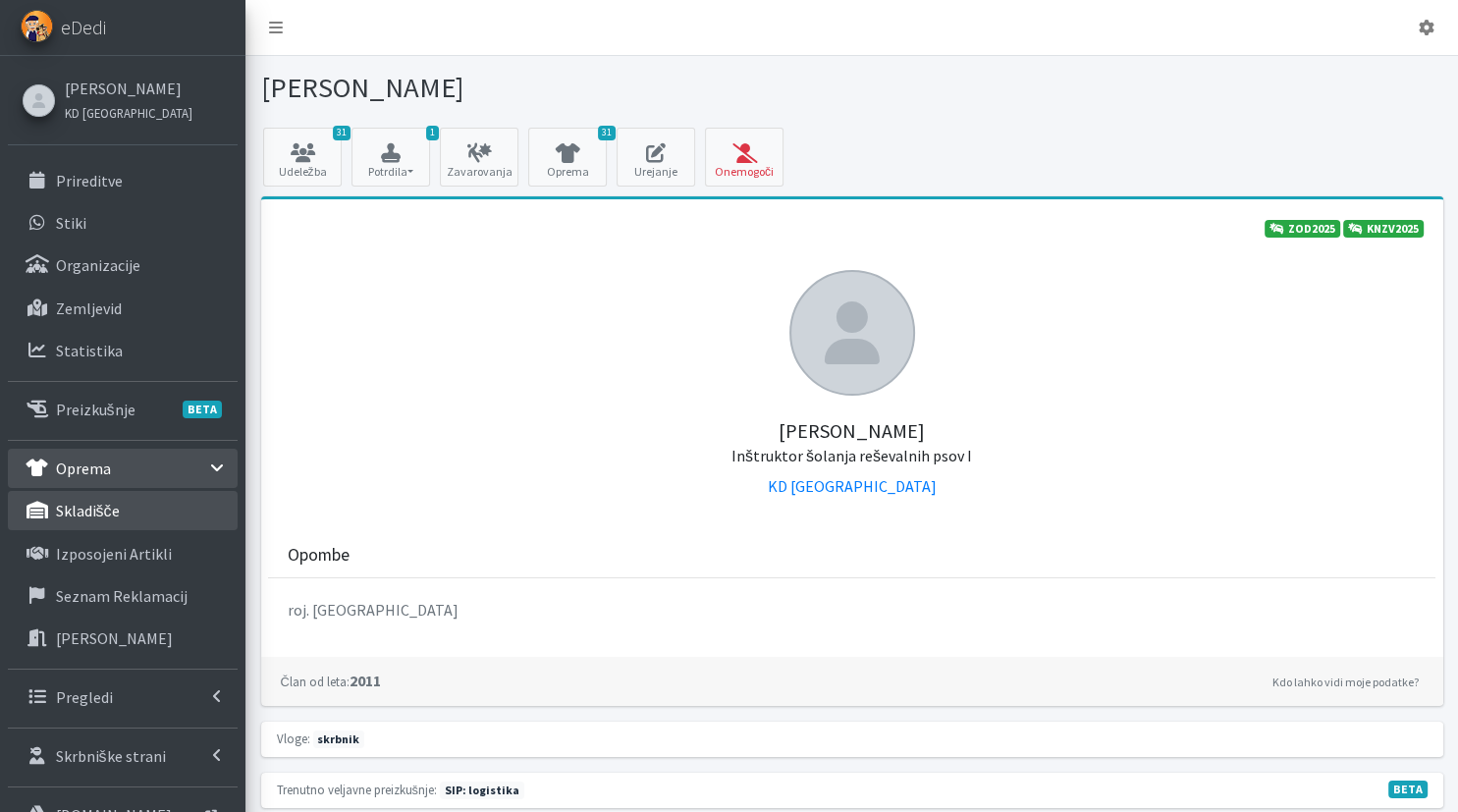 click on "skladišče" at bounding box center (123, 511) 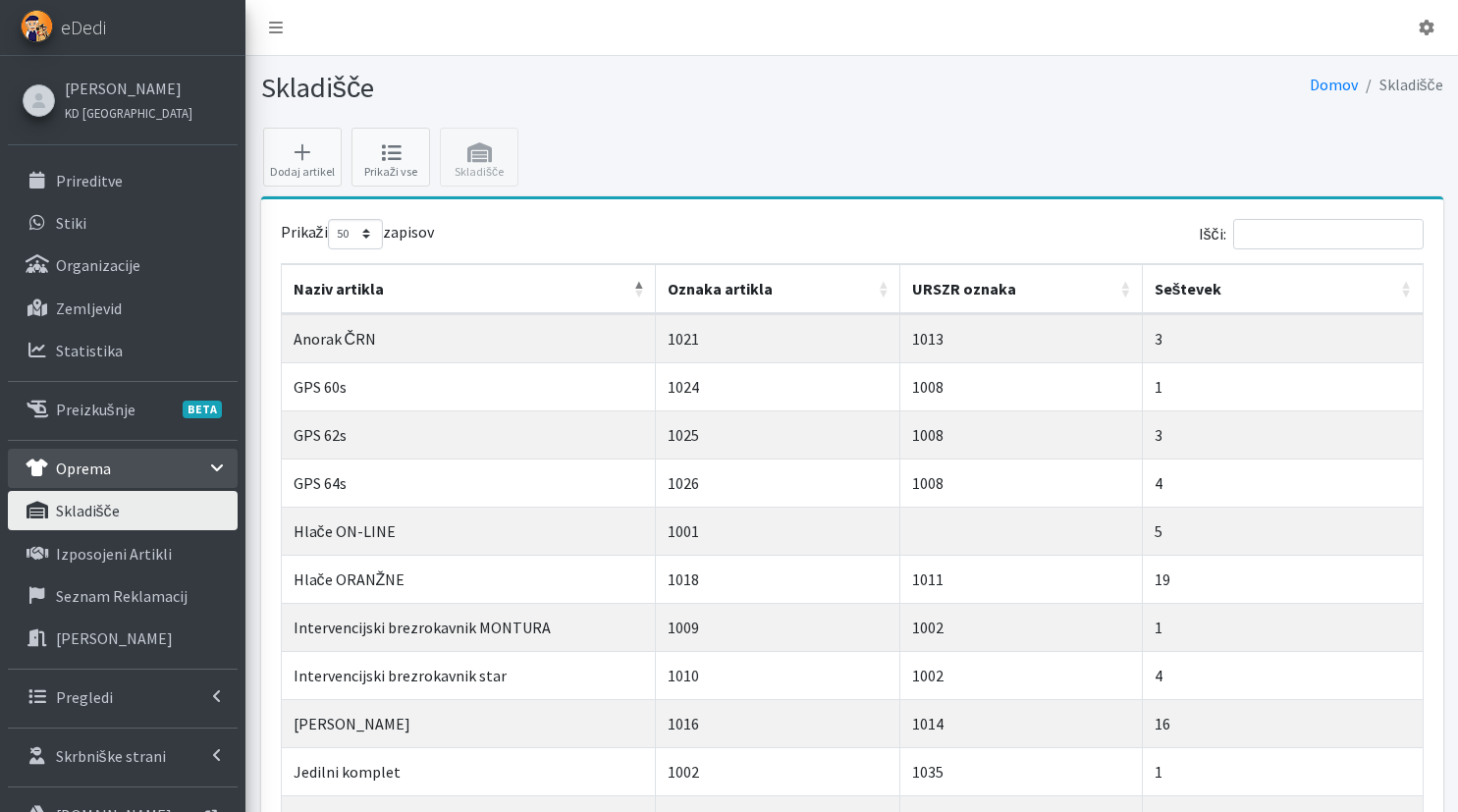 select on "50" 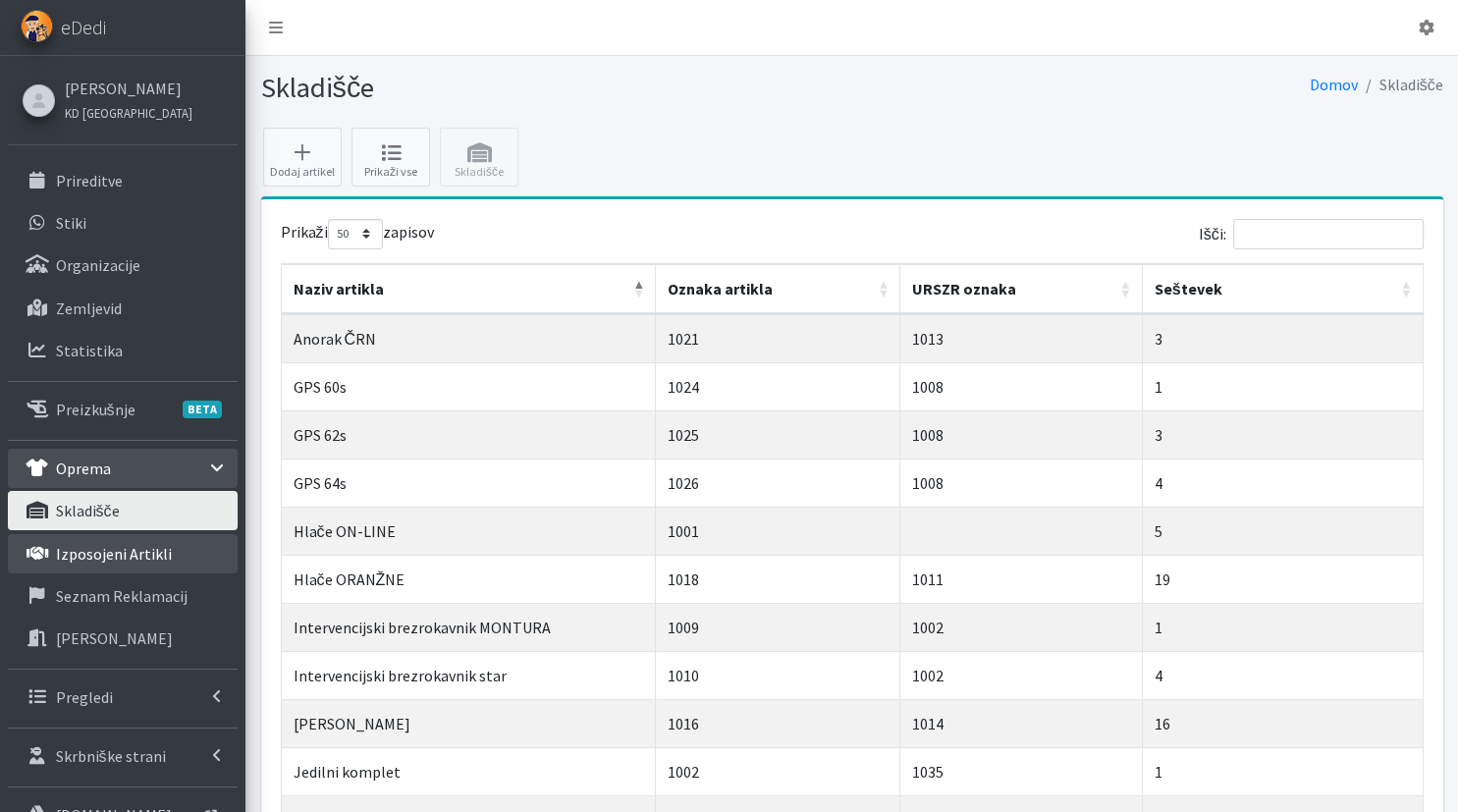 click on "Izposojeni artikli" at bounding box center (123, 554) 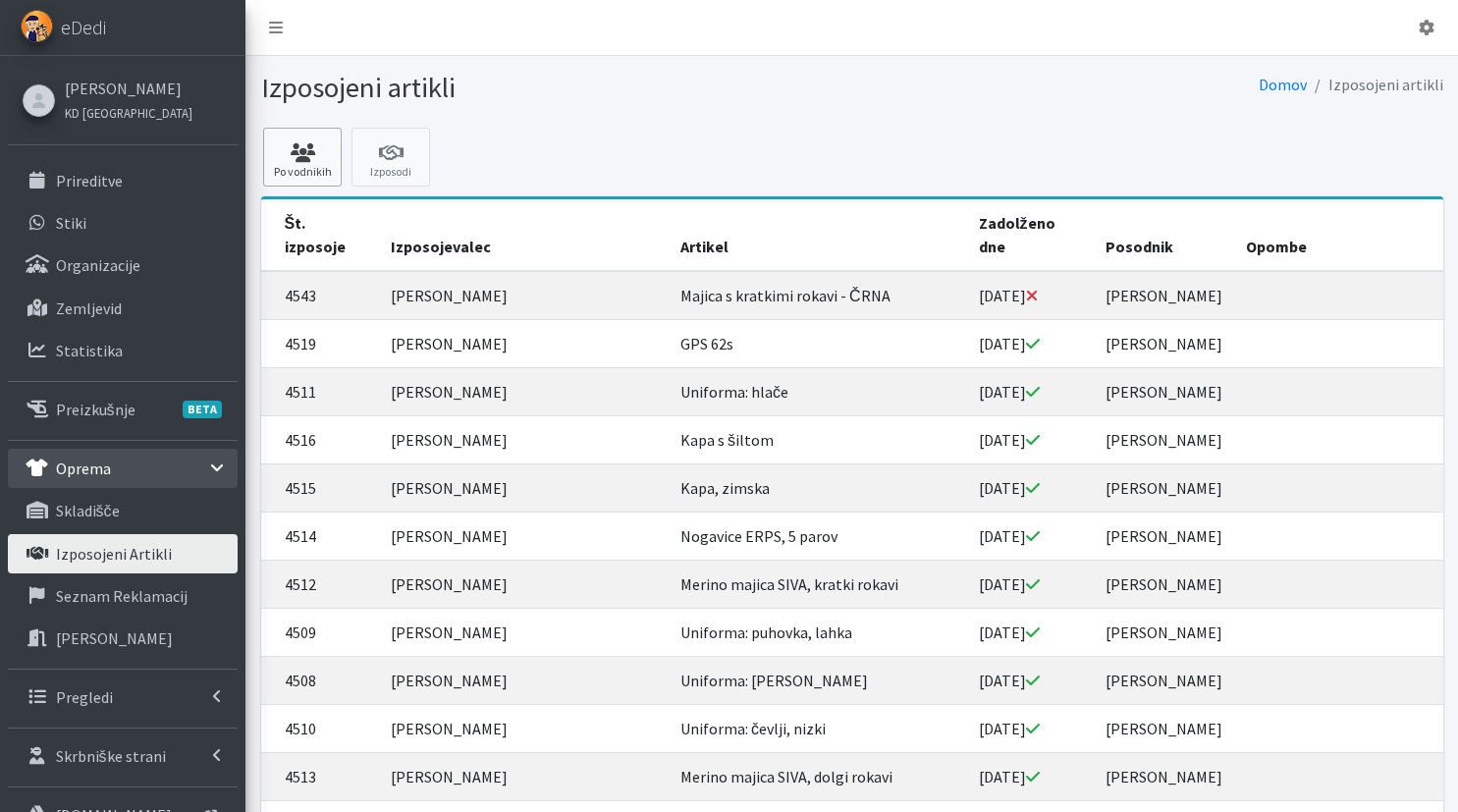 scroll, scrollTop: 0, scrollLeft: 0, axis: both 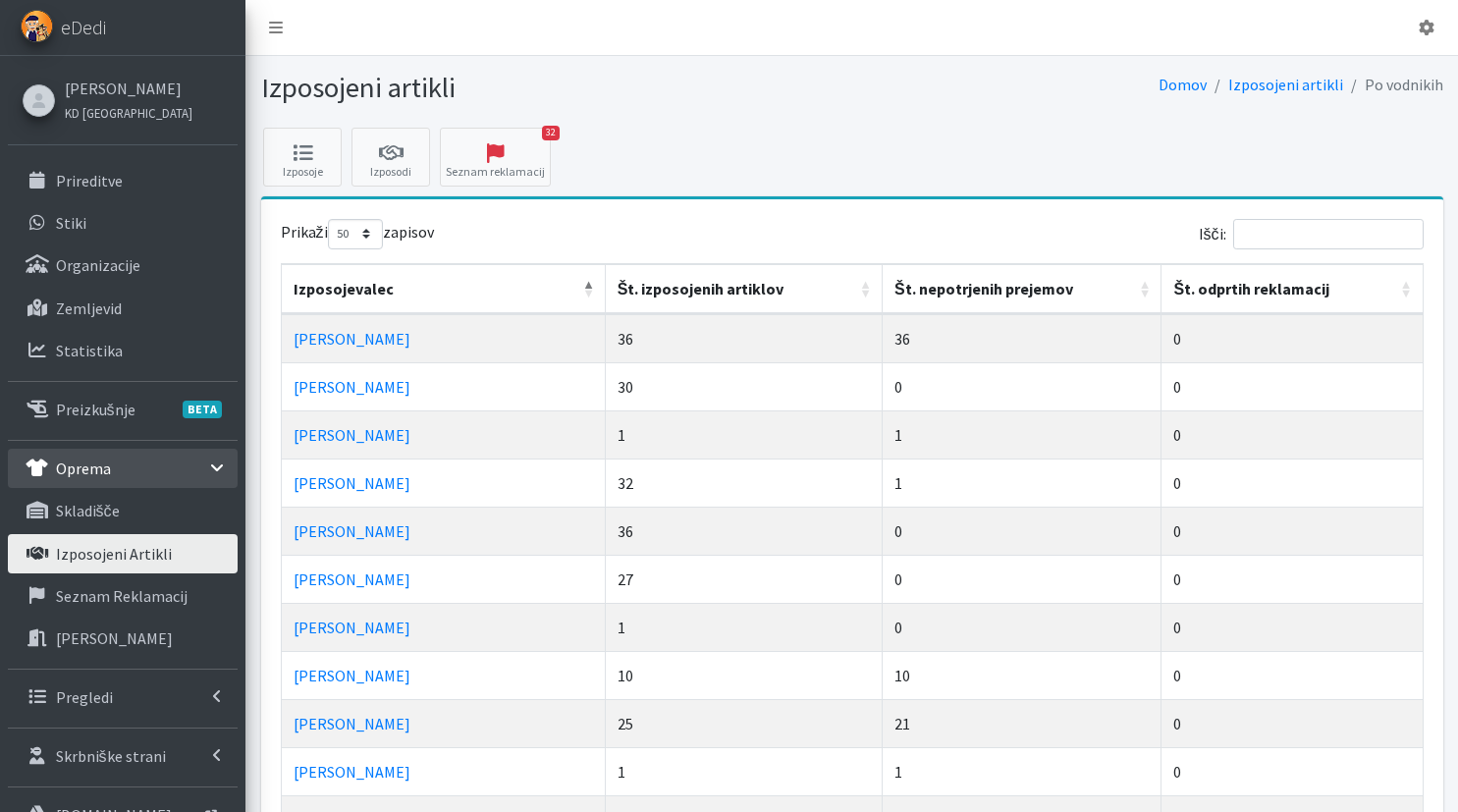 select on "50" 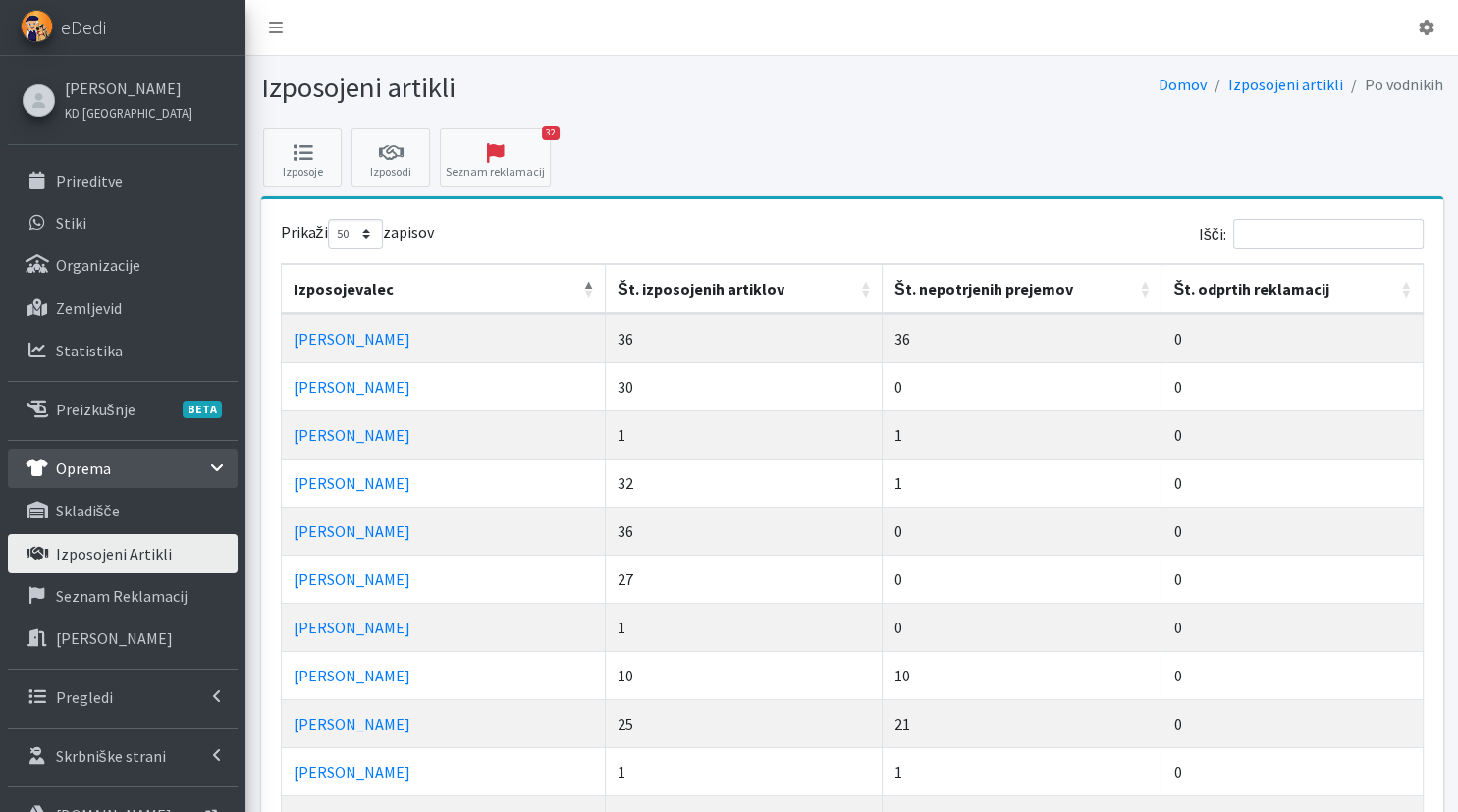 click on "Št. nepotrjenih prejemov" at bounding box center (1022, 289) 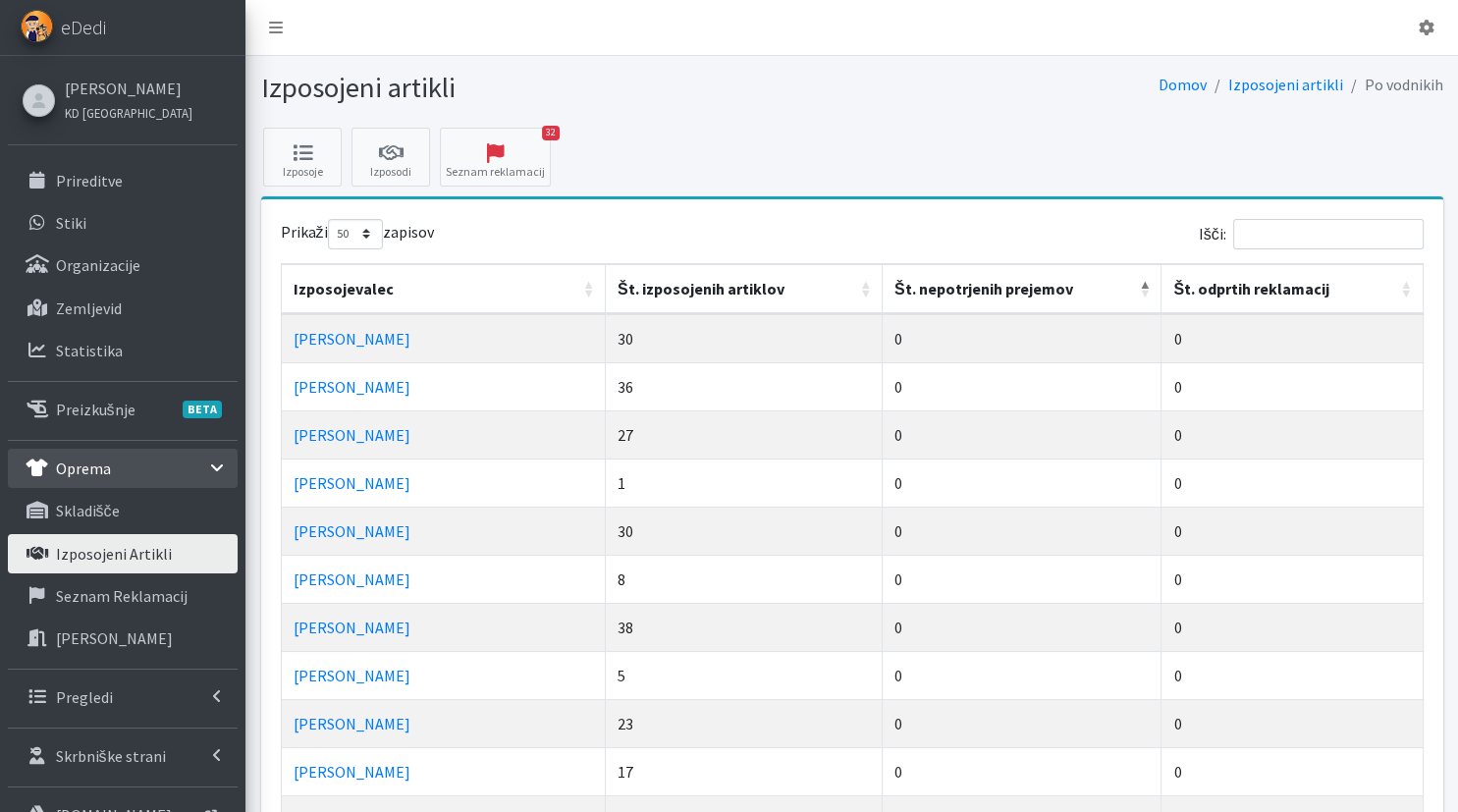 click on "Št. nepotrjenih prejemov" at bounding box center [1022, 289] 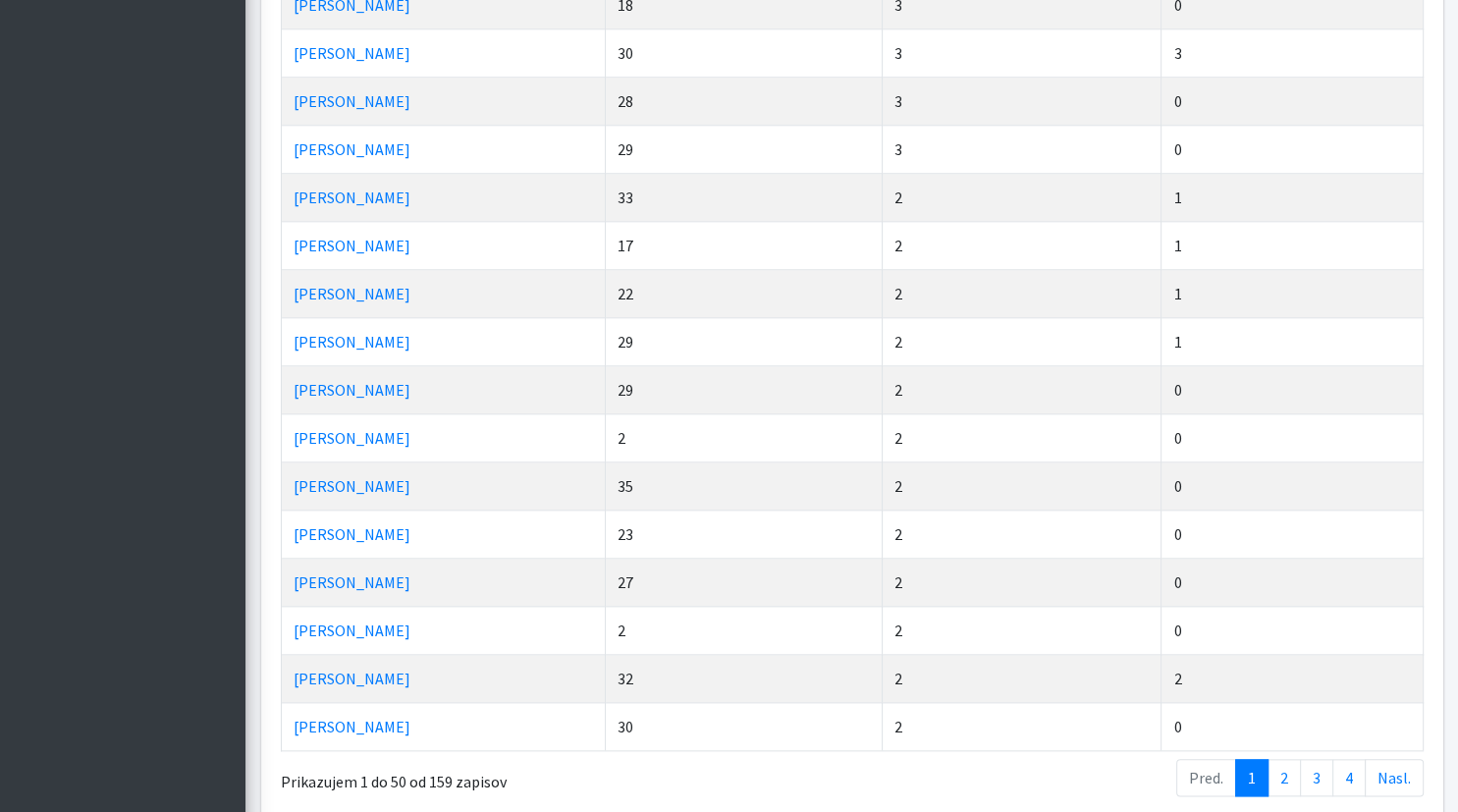scroll, scrollTop: 2034, scrollLeft: 0, axis: vertical 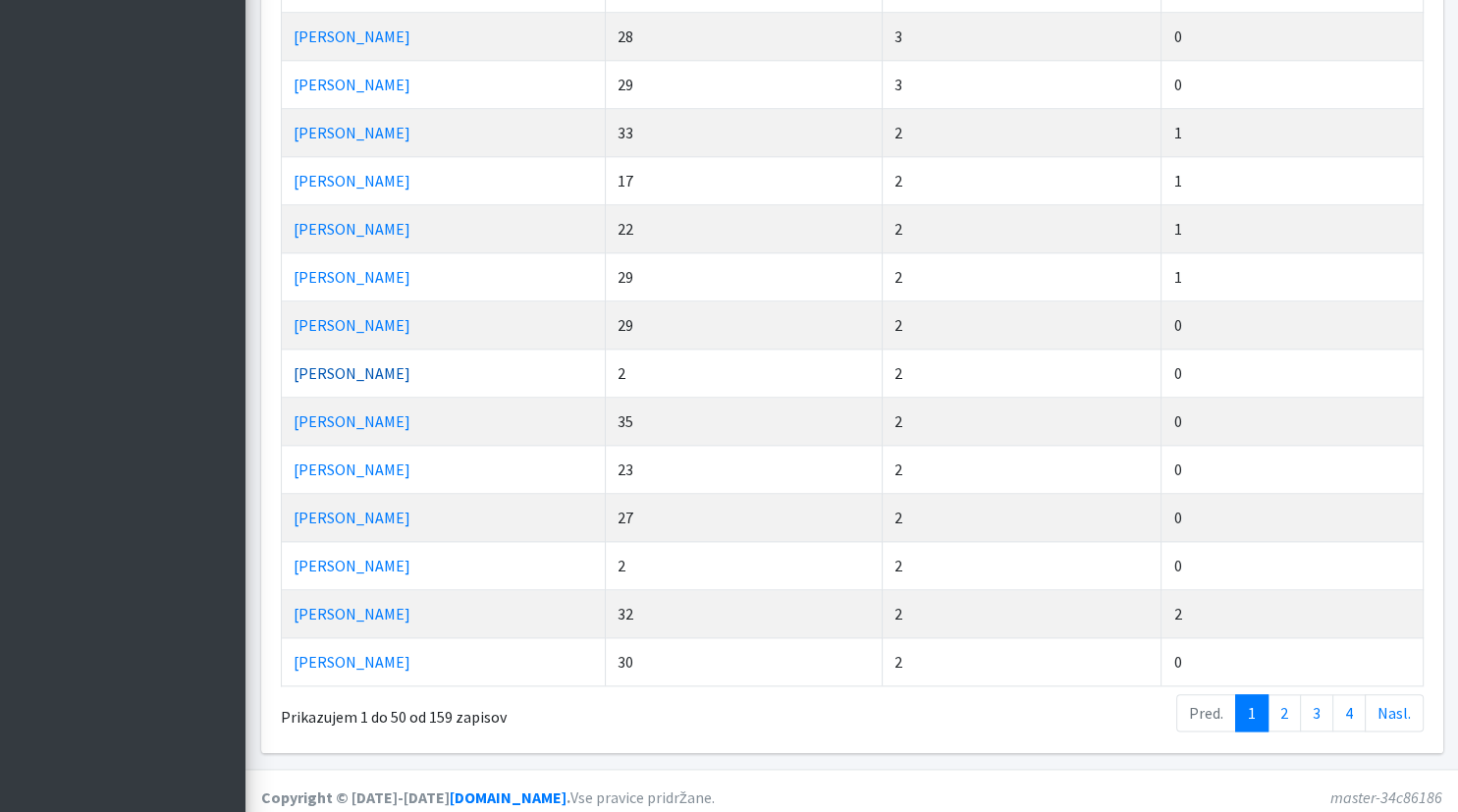click on "[PERSON_NAME]" at bounding box center [351, 373] 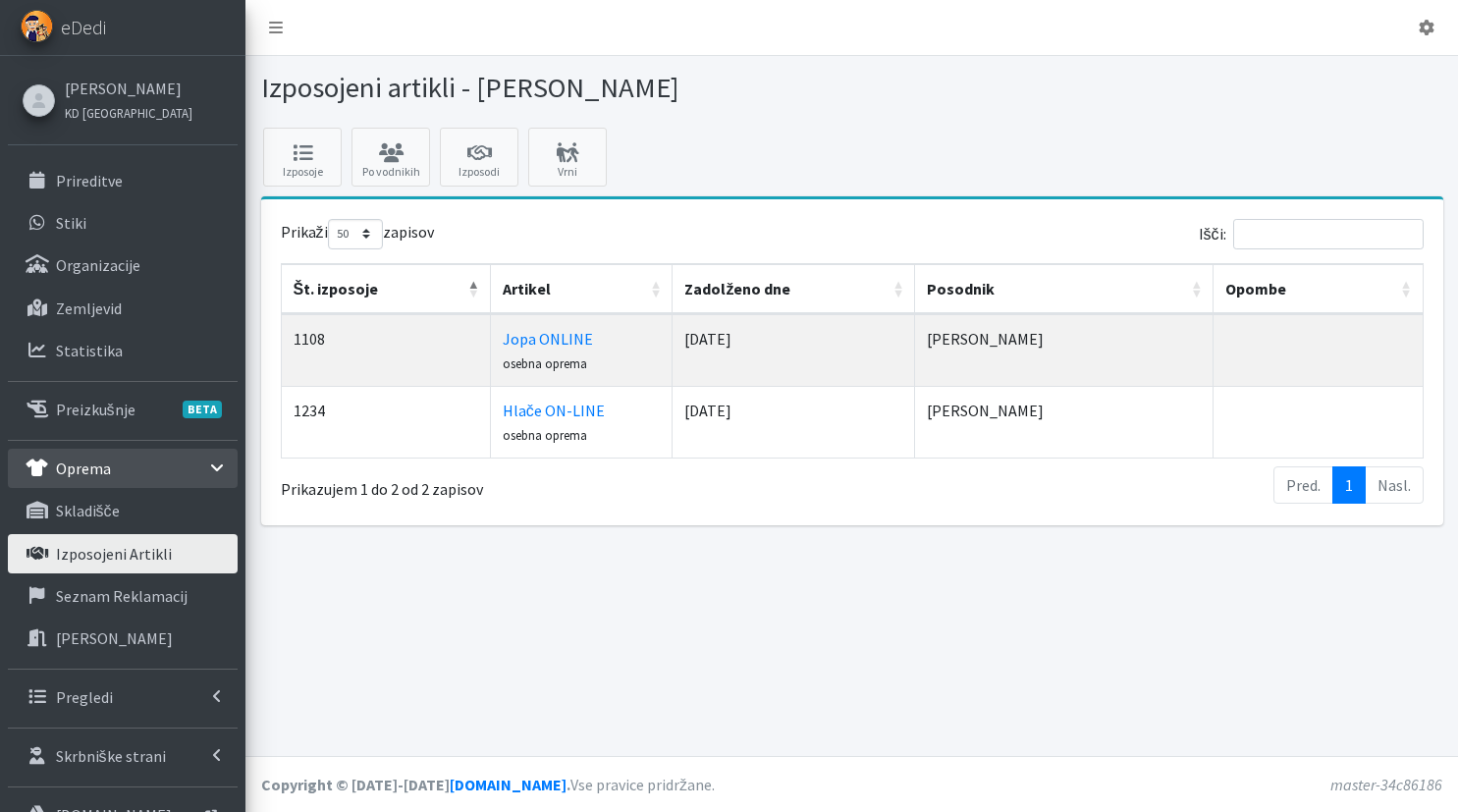 select on "50" 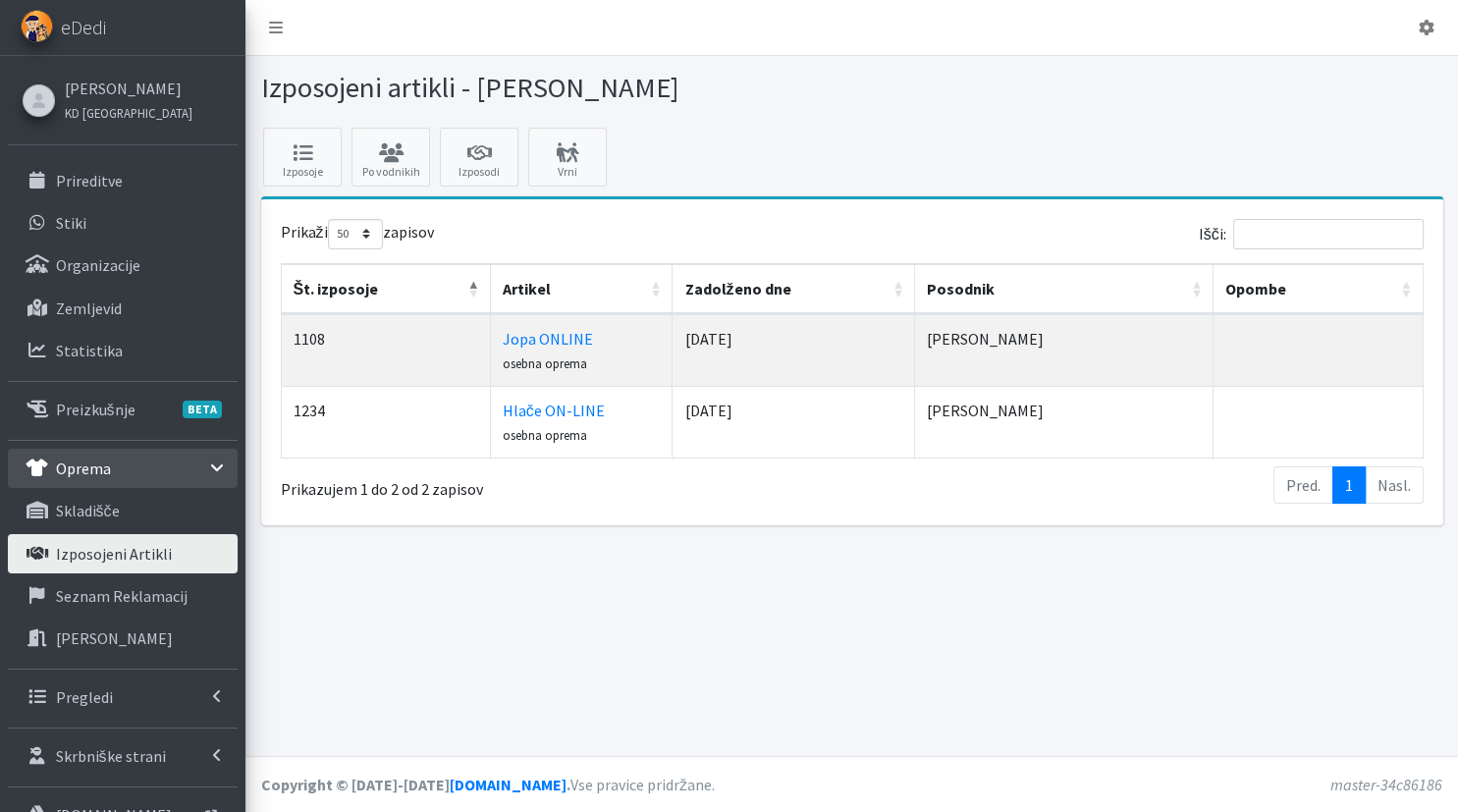click on "master-34c86186
Copyright © [DATE]-[DATE]  [DOMAIN_NAME] .  Vse pravice pridržane." at bounding box center (851, 784) 